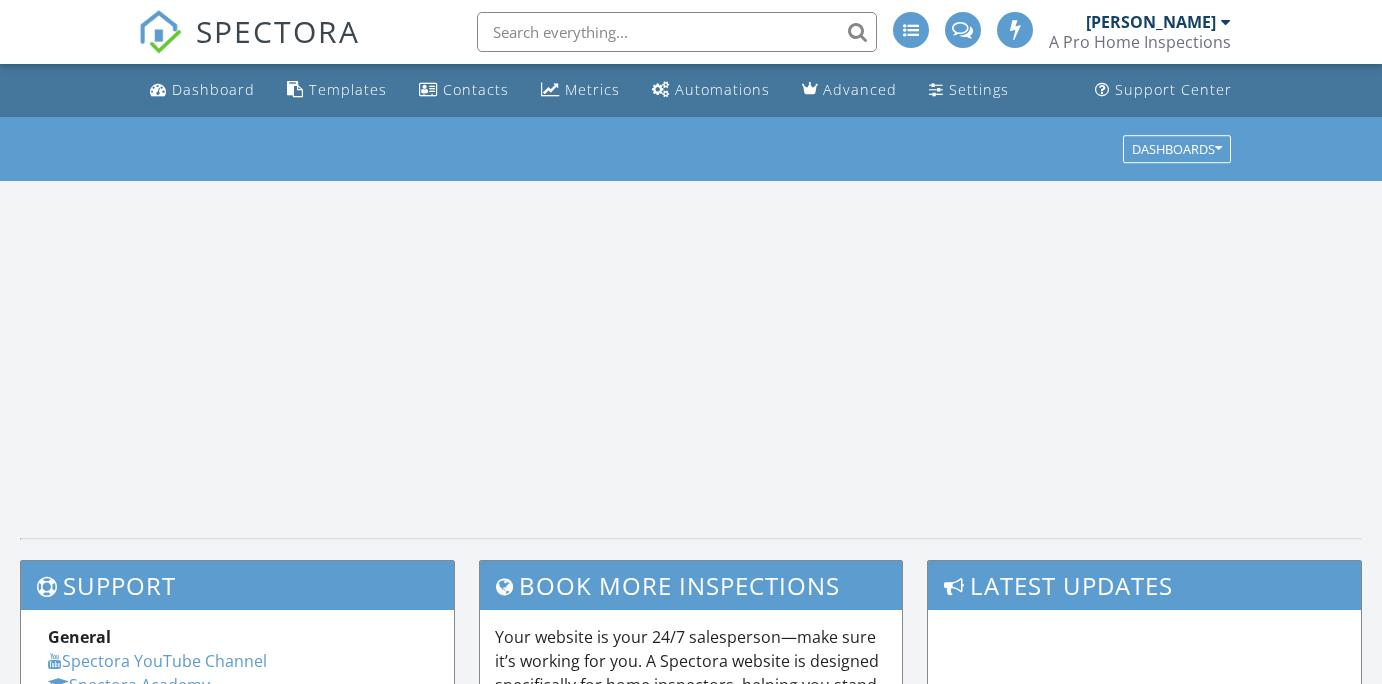 scroll, scrollTop: 0, scrollLeft: 0, axis: both 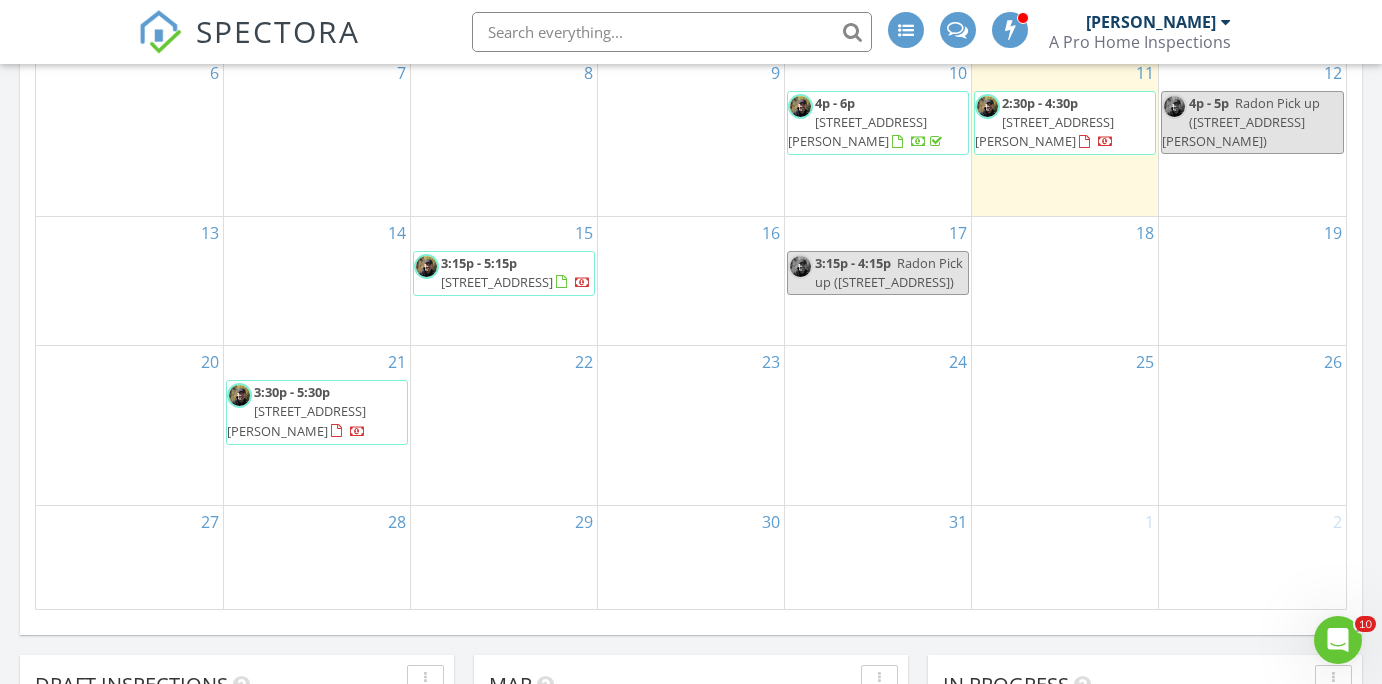 click on "53 Arnold Ave, Amsterdam 12010" at bounding box center (1044, 131) 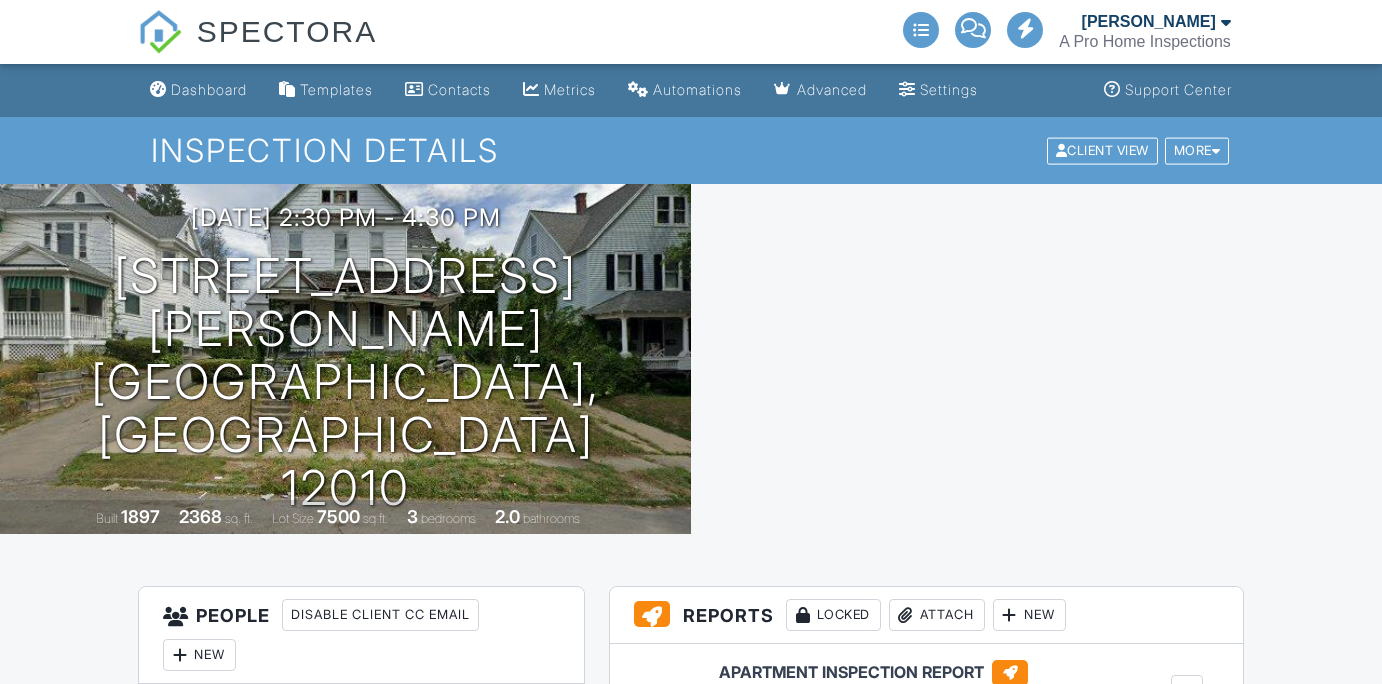 scroll, scrollTop: 0, scrollLeft: 0, axis: both 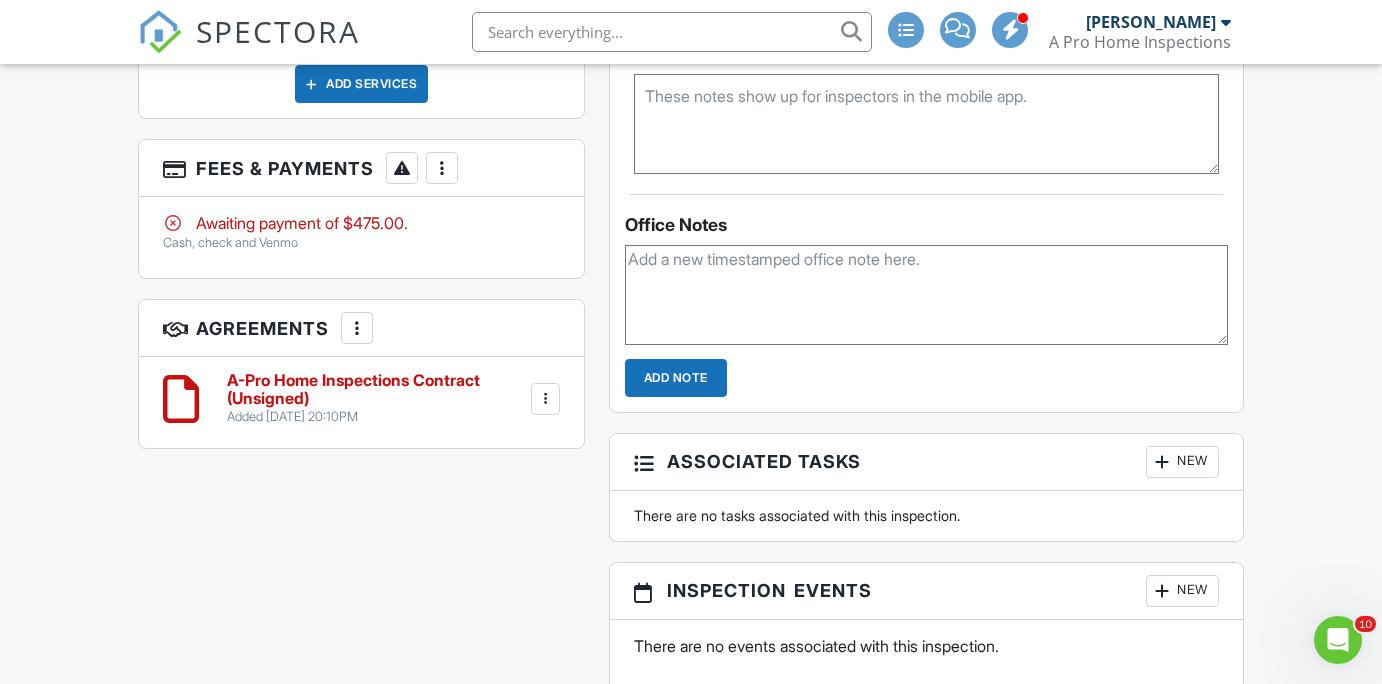 click at bounding box center [442, 168] 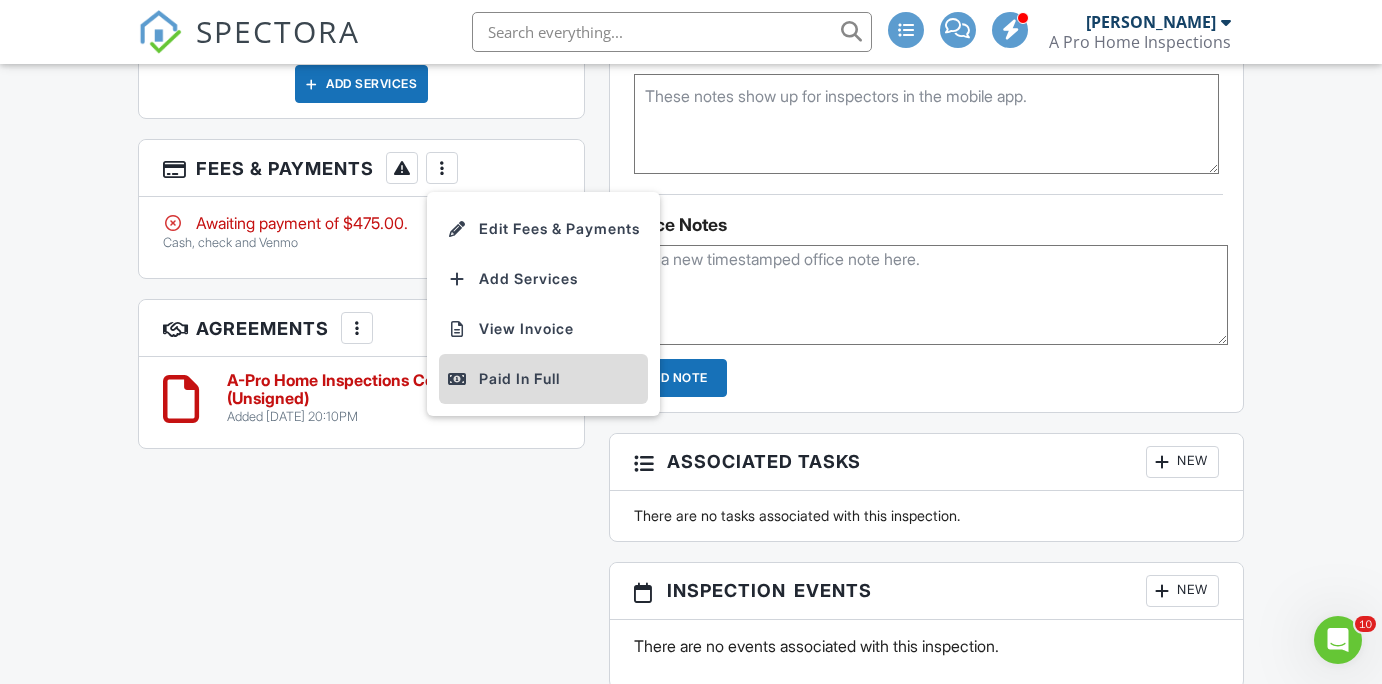 click on "Paid In Full" at bounding box center (543, 379) 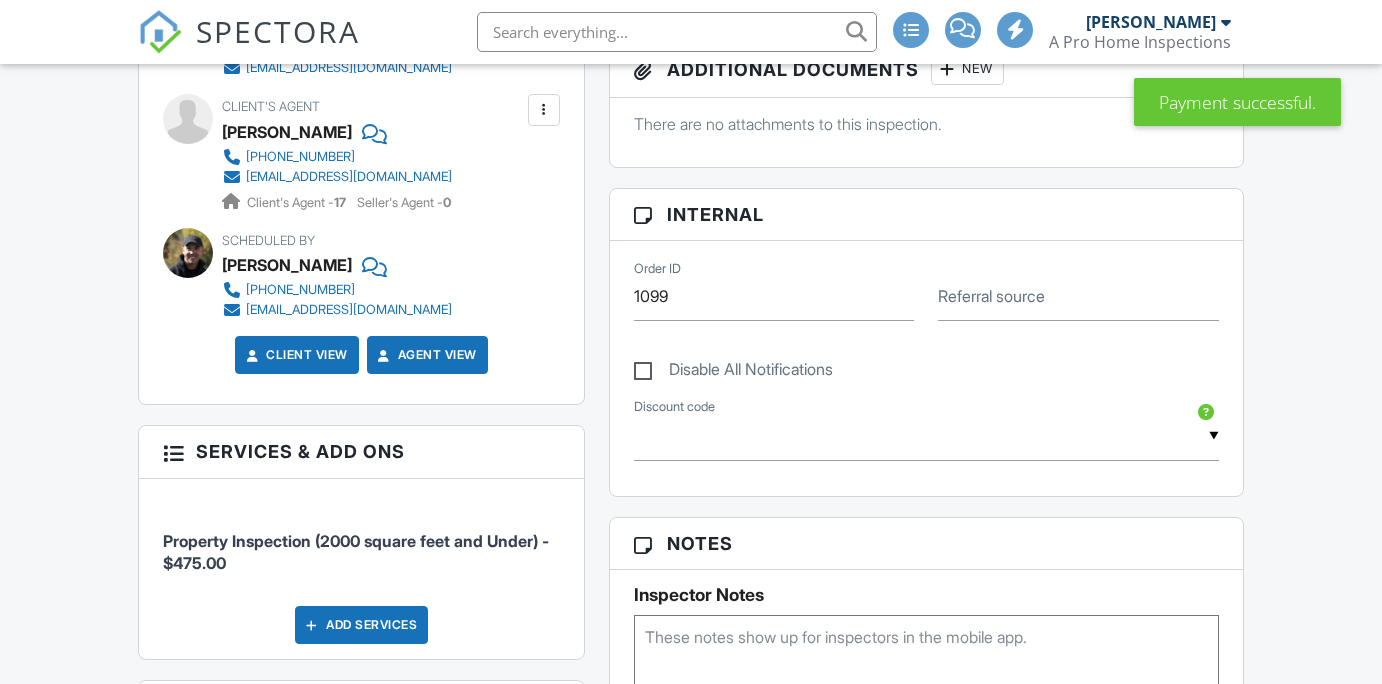 scroll, scrollTop: 312, scrollLeft: 0, axis: vertical 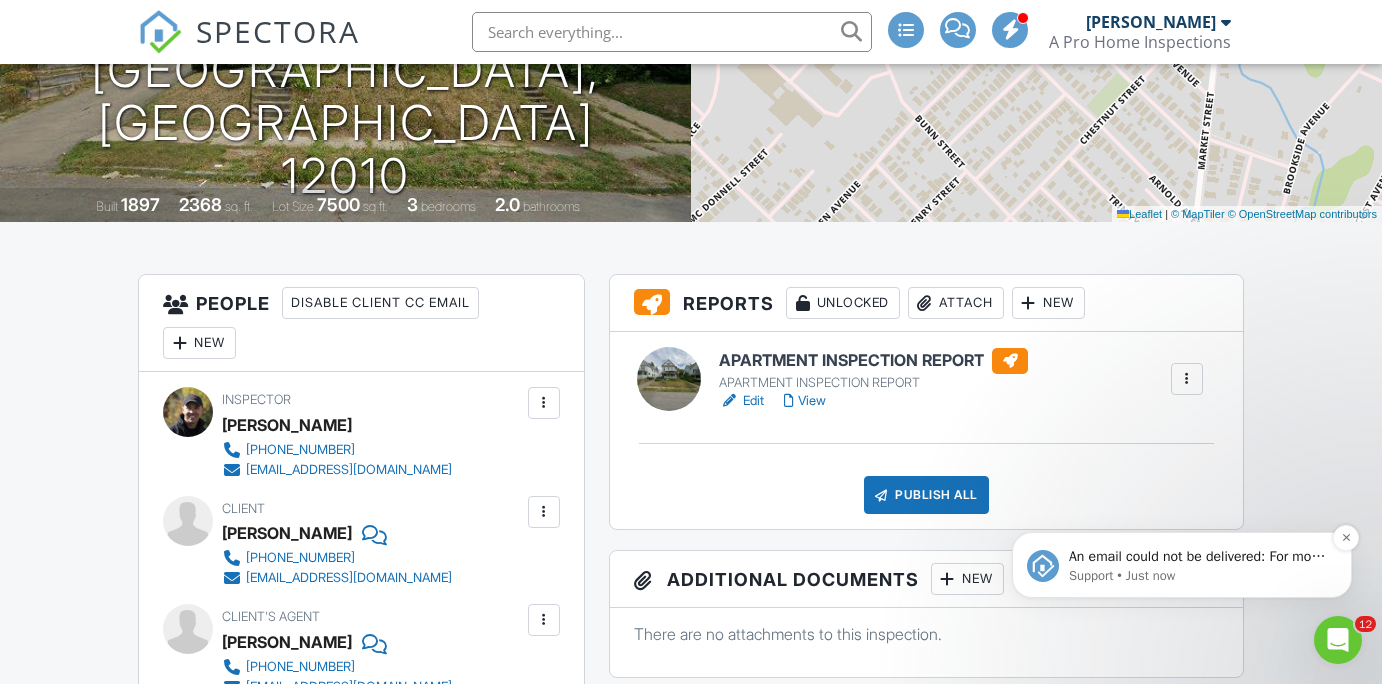 click on "An email could not be delivered:  For more information, view Why emails don't get delivered (Support Article)" at bounding box center (1198, 557) 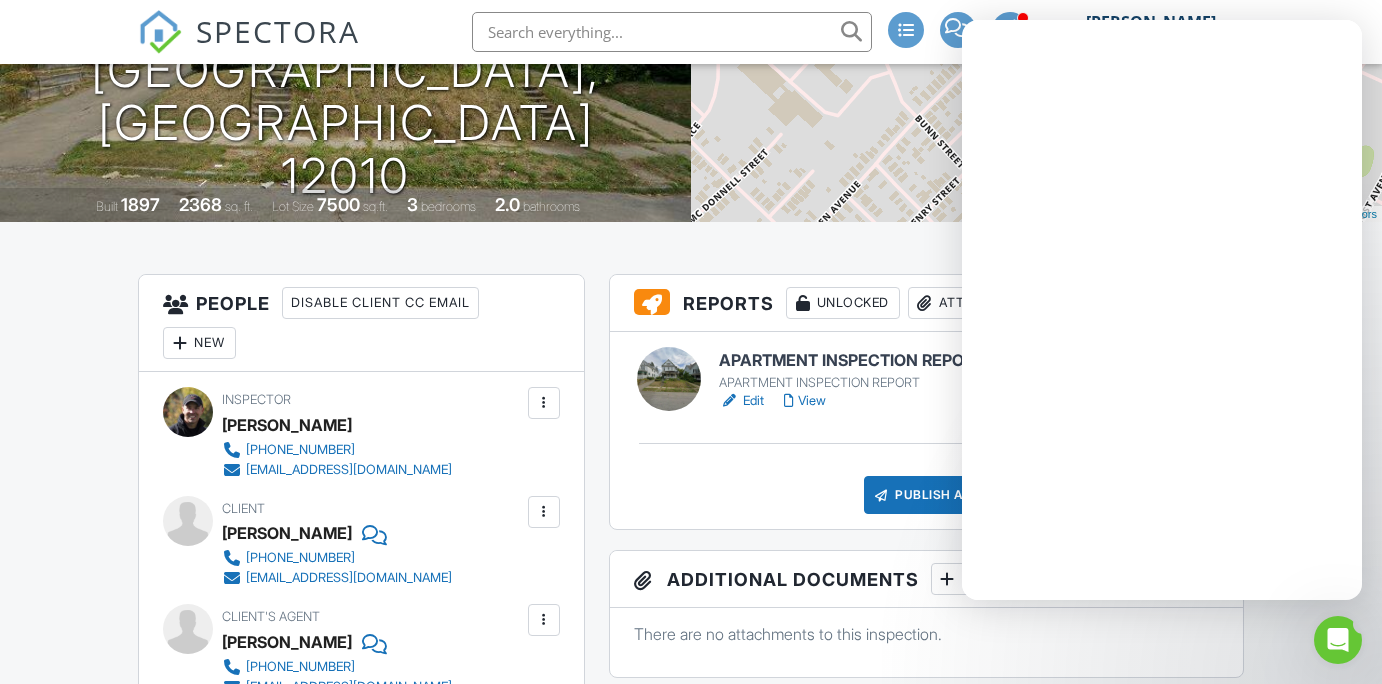 scroll, scrollTop: 0, scrollLeft: 0, axis: both 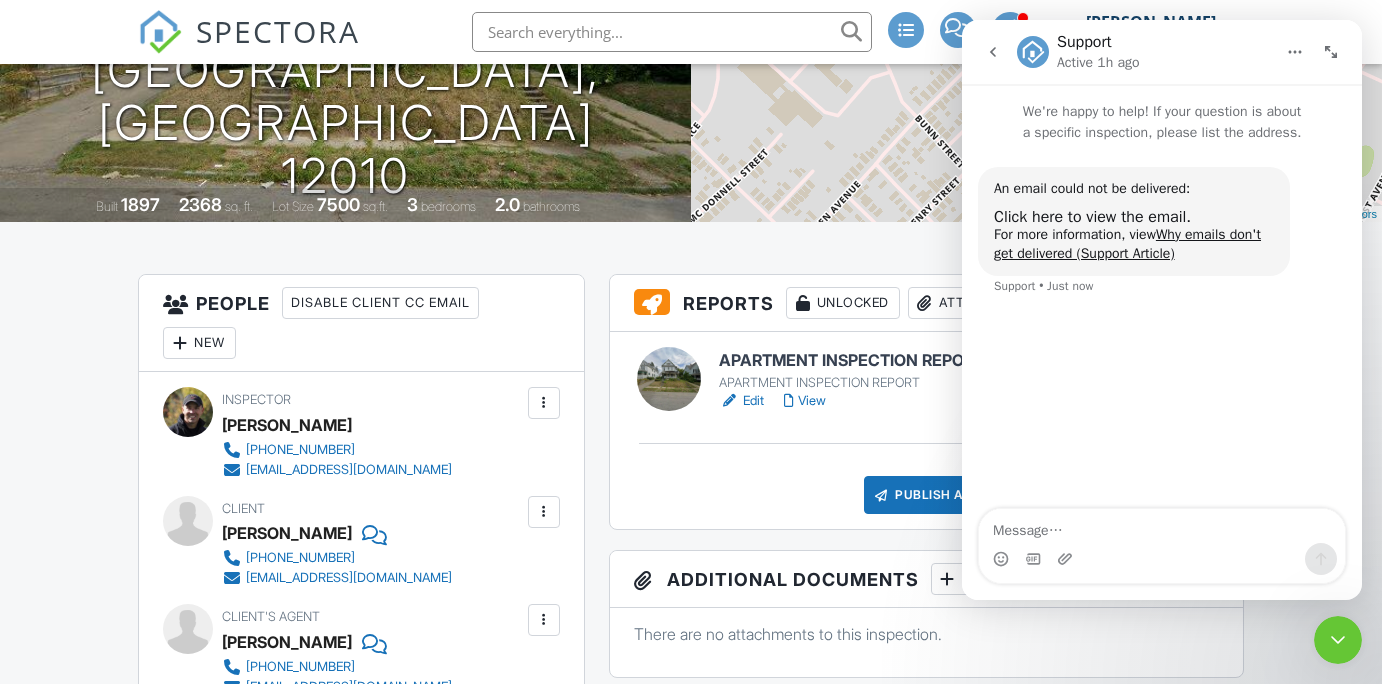 click at bounding box center [993, 52] 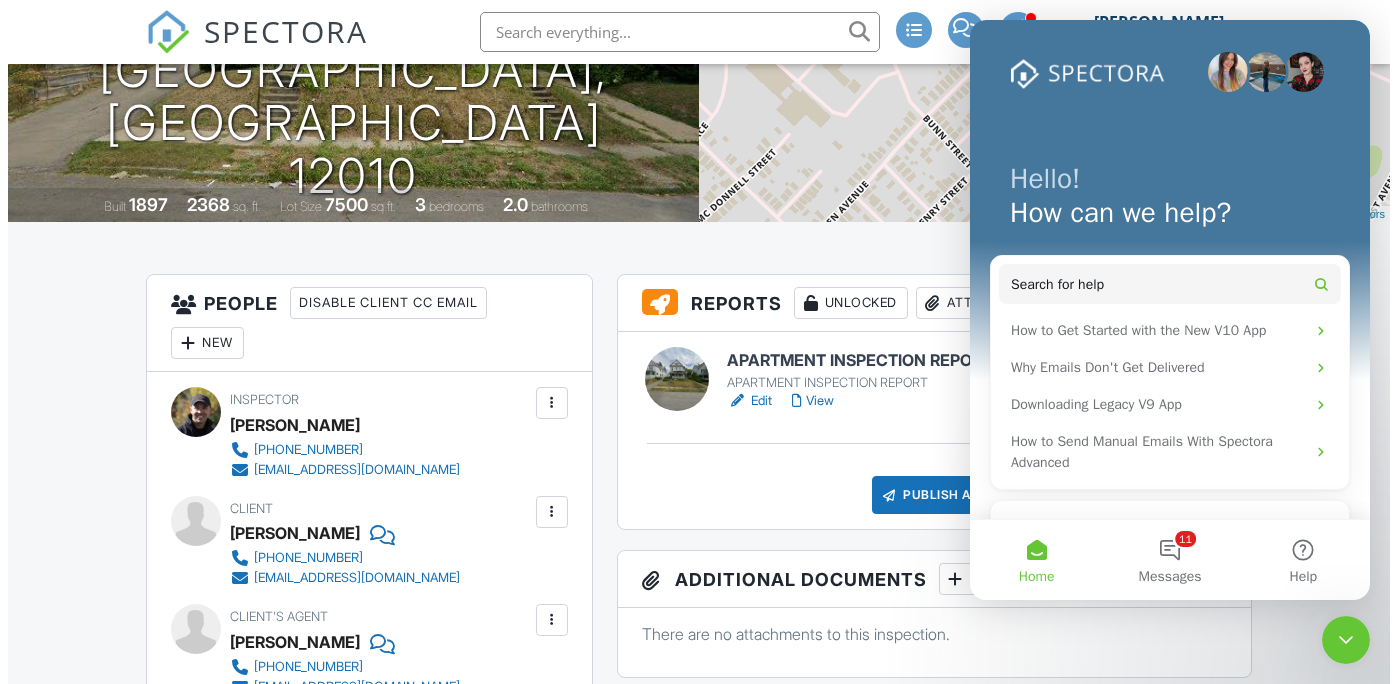 scroll, scrollTop: 0, scrollLeft: 0, axis: both 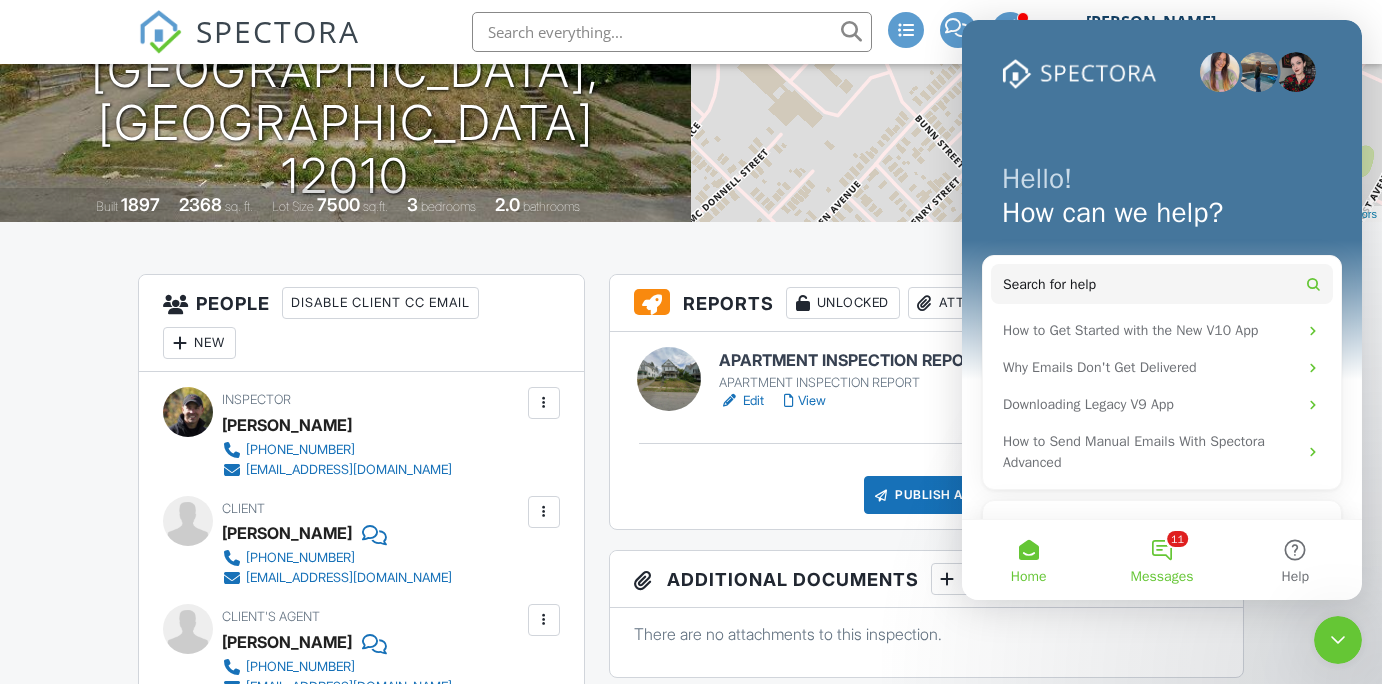 click on "11 Messages" at bounding box center [1161, 560] 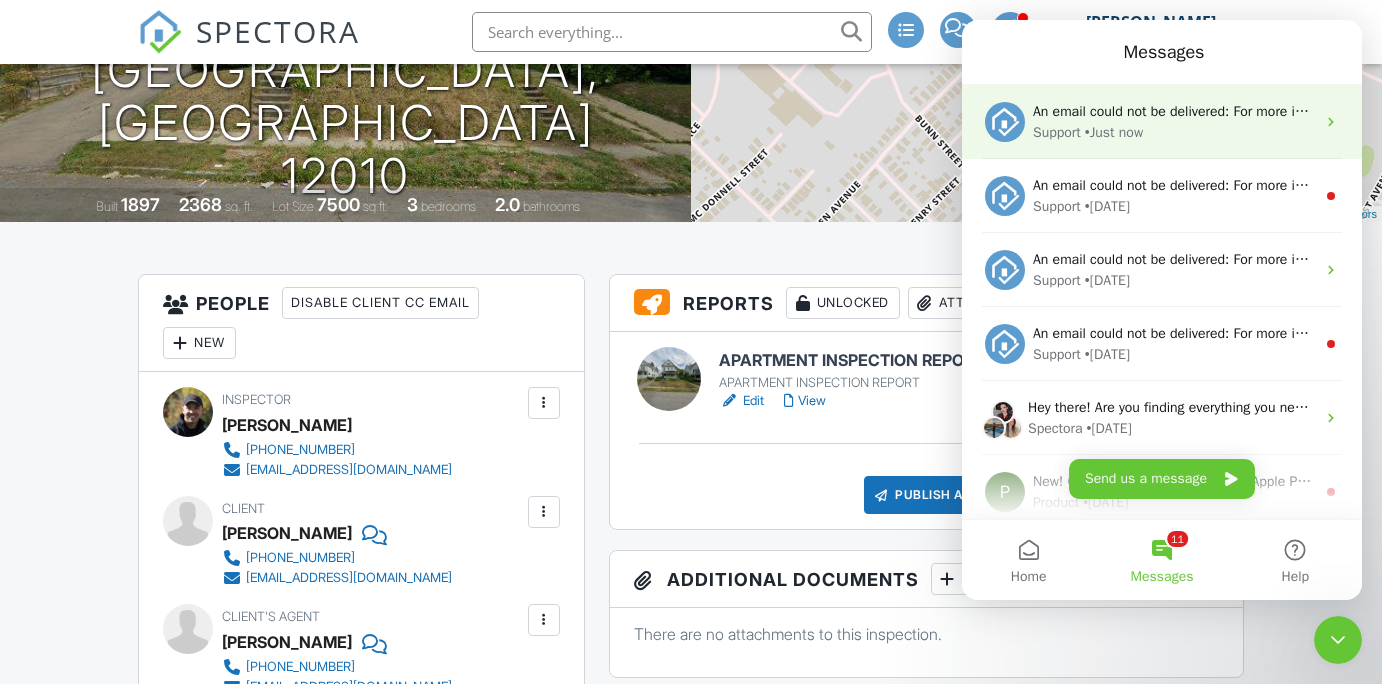 click on "Support" at bounding box center [1057, 132] 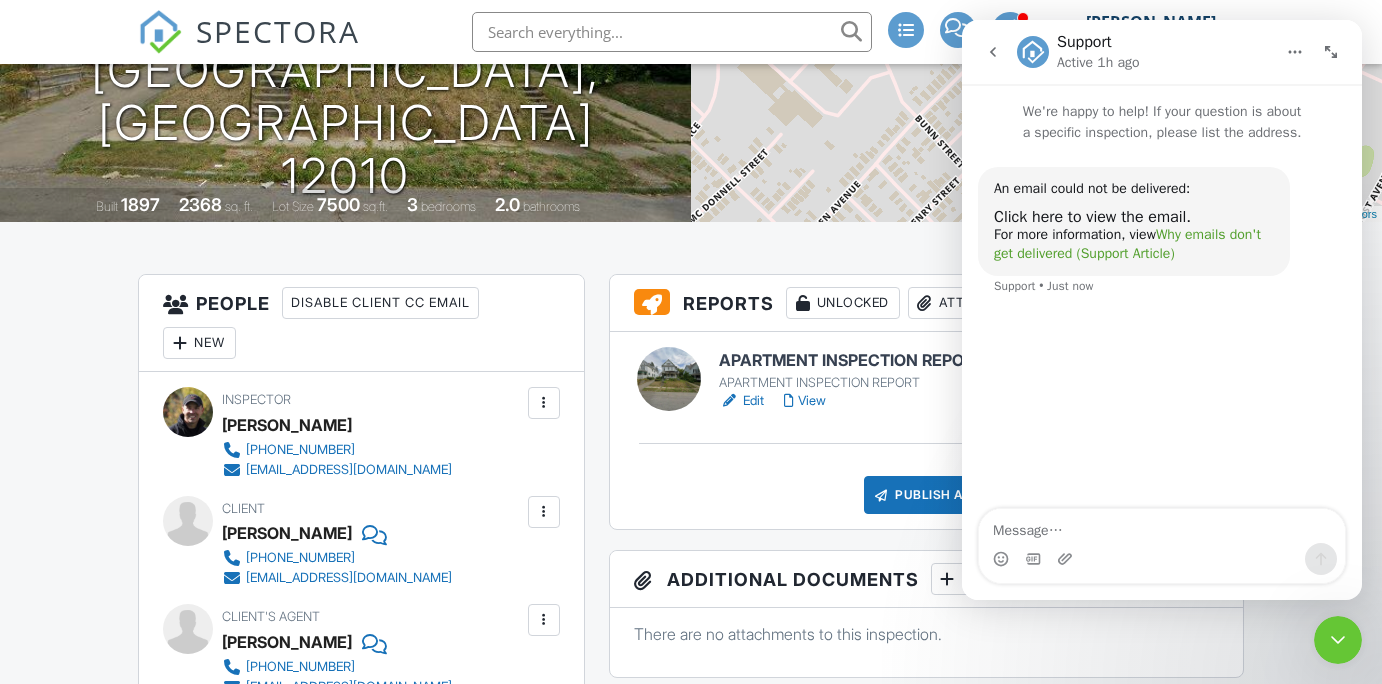 click on "Why emails don't get delivered (Support Article)" at bounding box center (1127, 244) 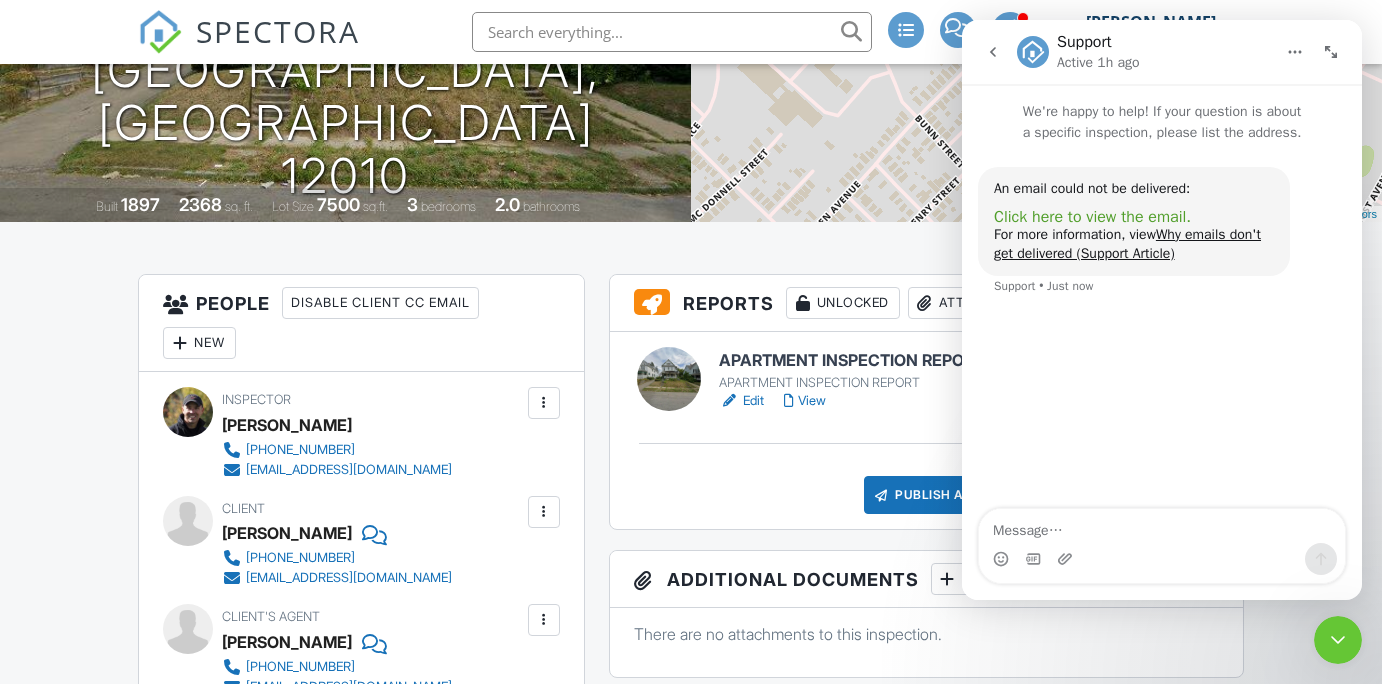 click on "Click here to view the email." at bounding box center [1092, 217] 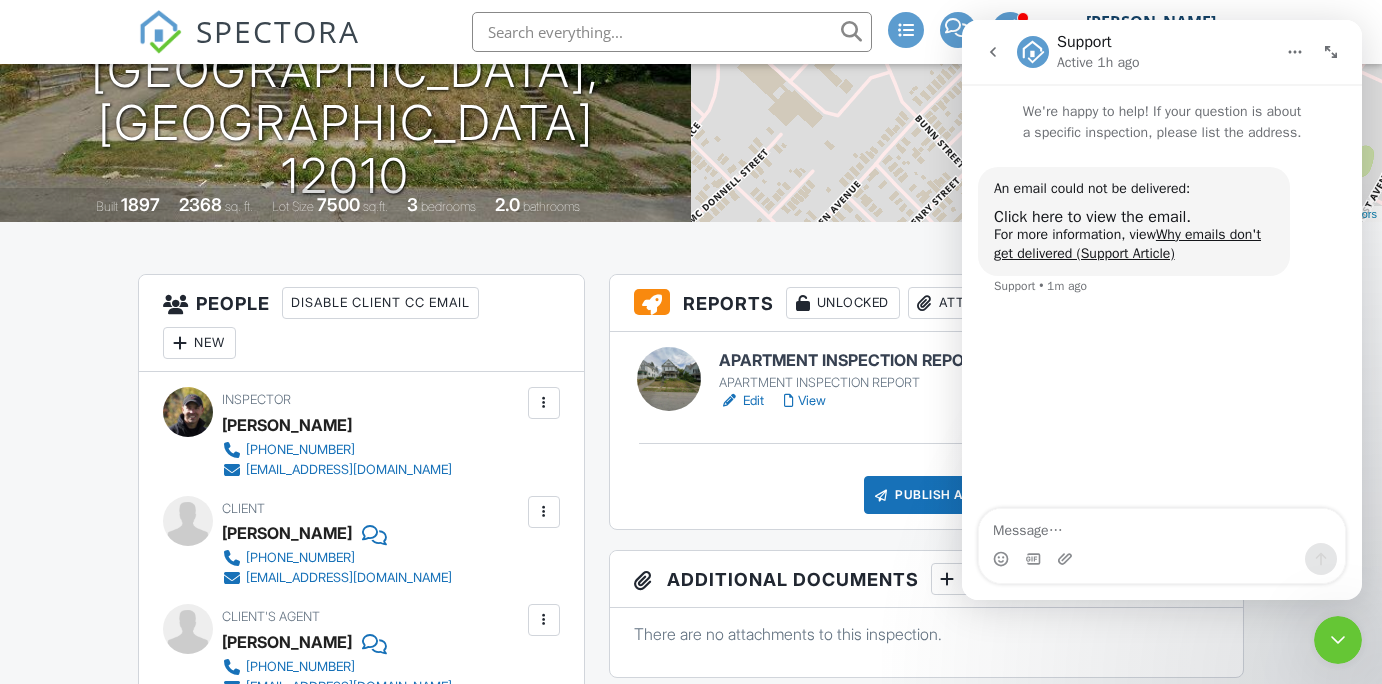 click at bounding box center (544, 512) 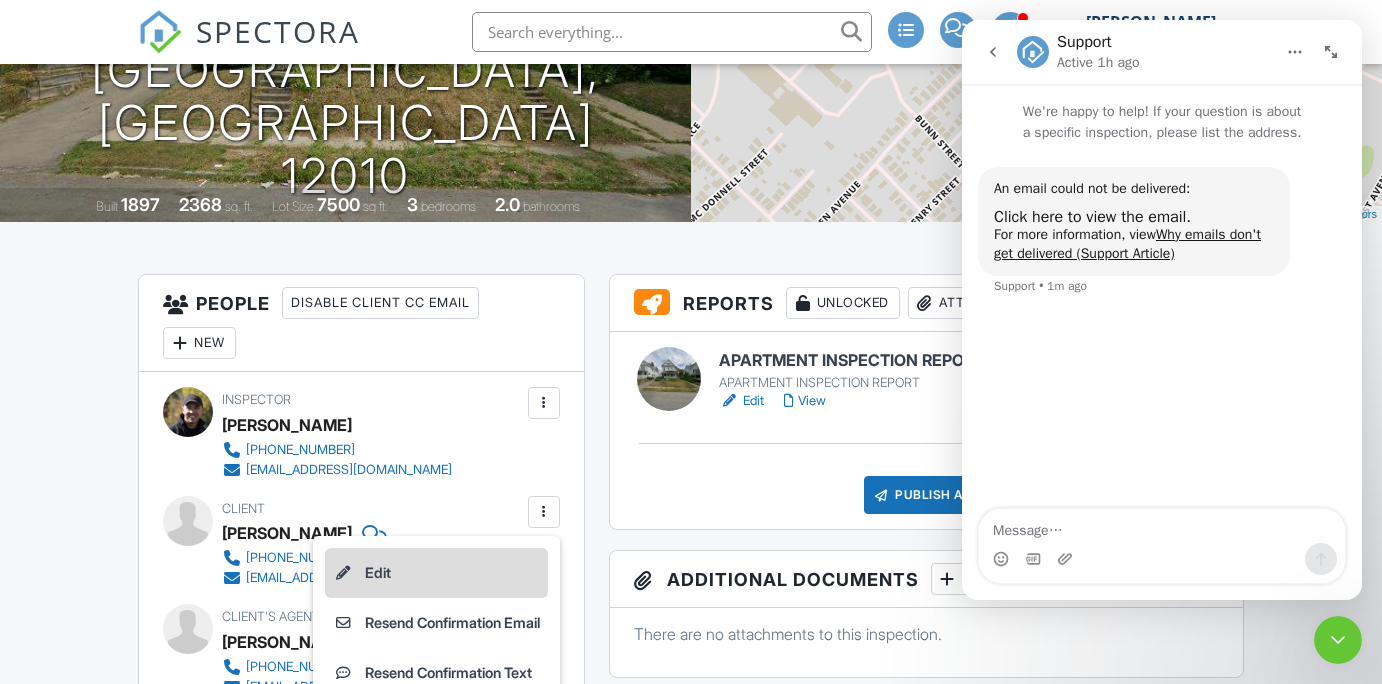 click on "Edit" at bounding box center (436, 573) 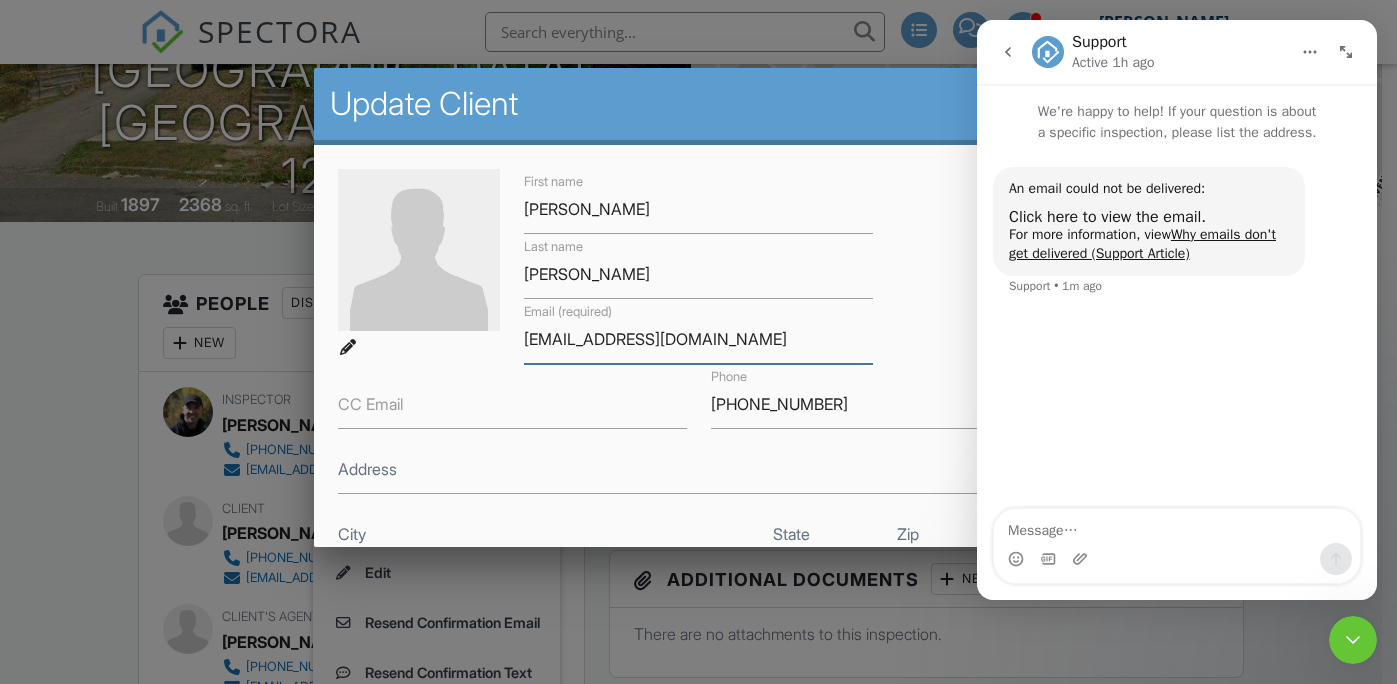 click on "samanthaaaaowns@aol.com" at bounding box center (698, 339) 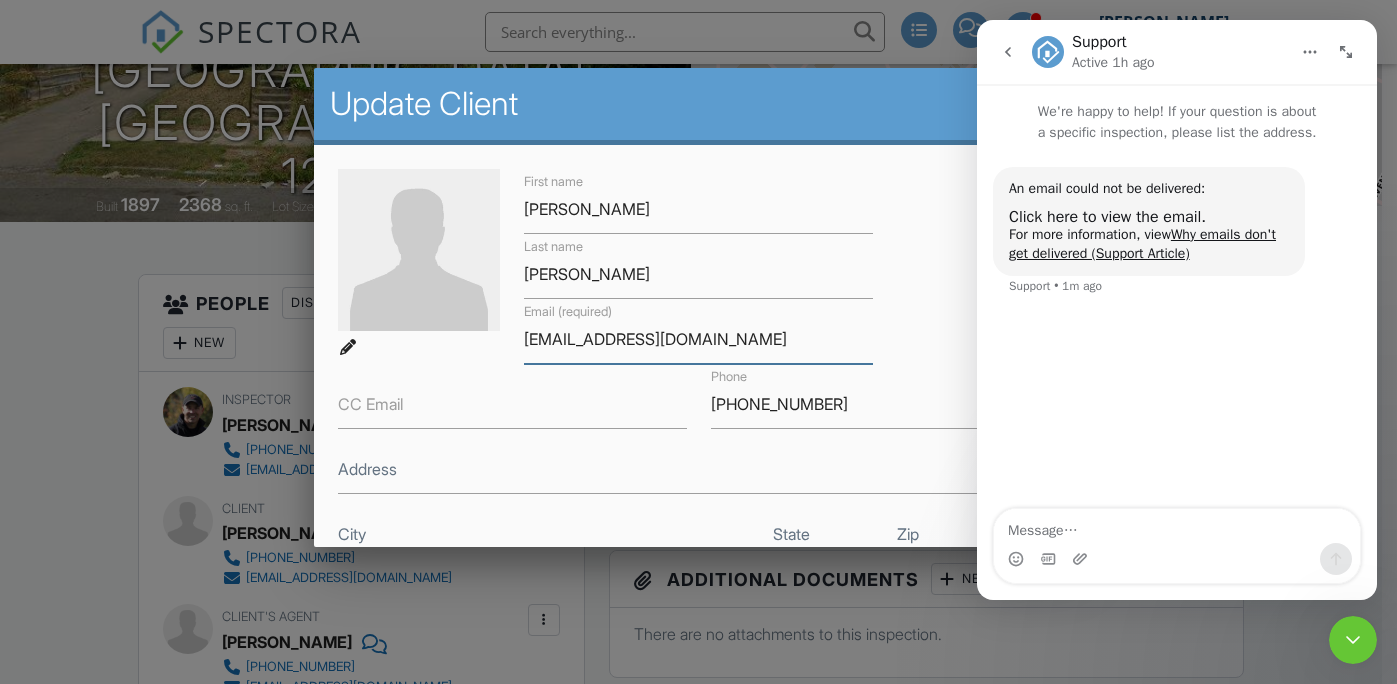type on "samanthaaaaowns@gmail.com" 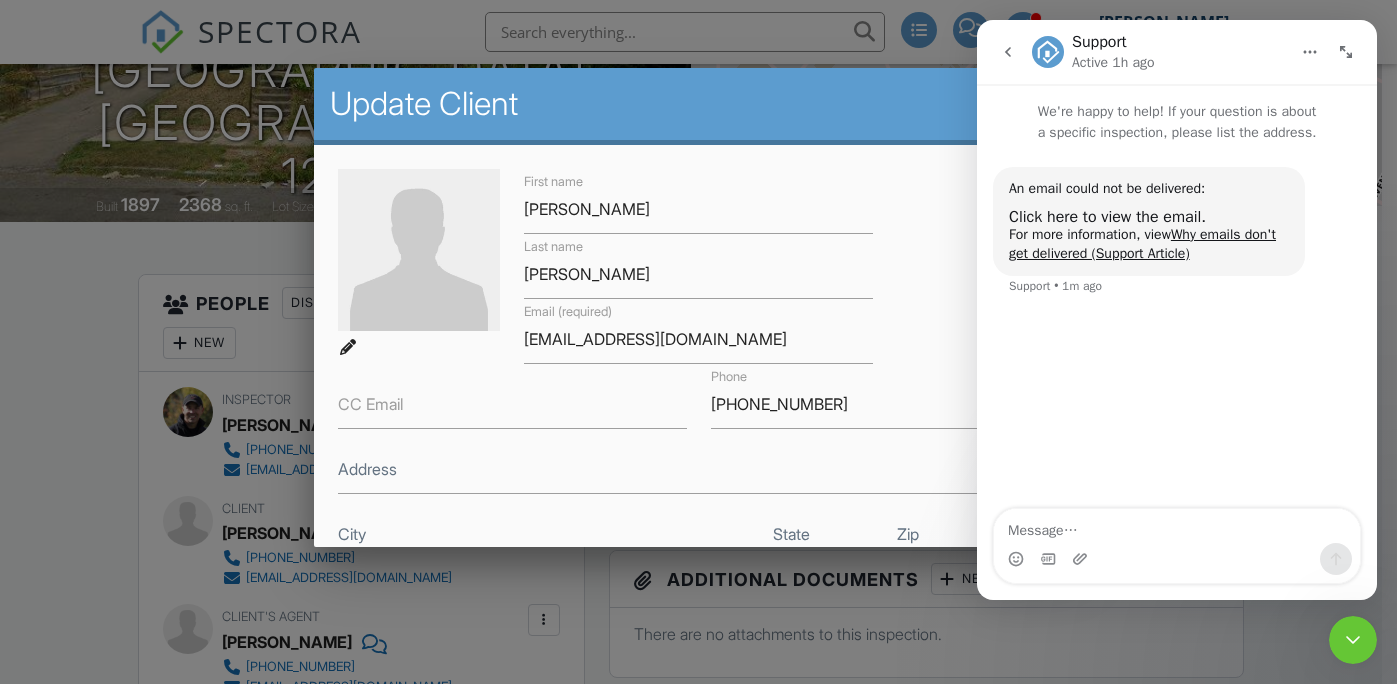click at bounding box center (1346, 52) 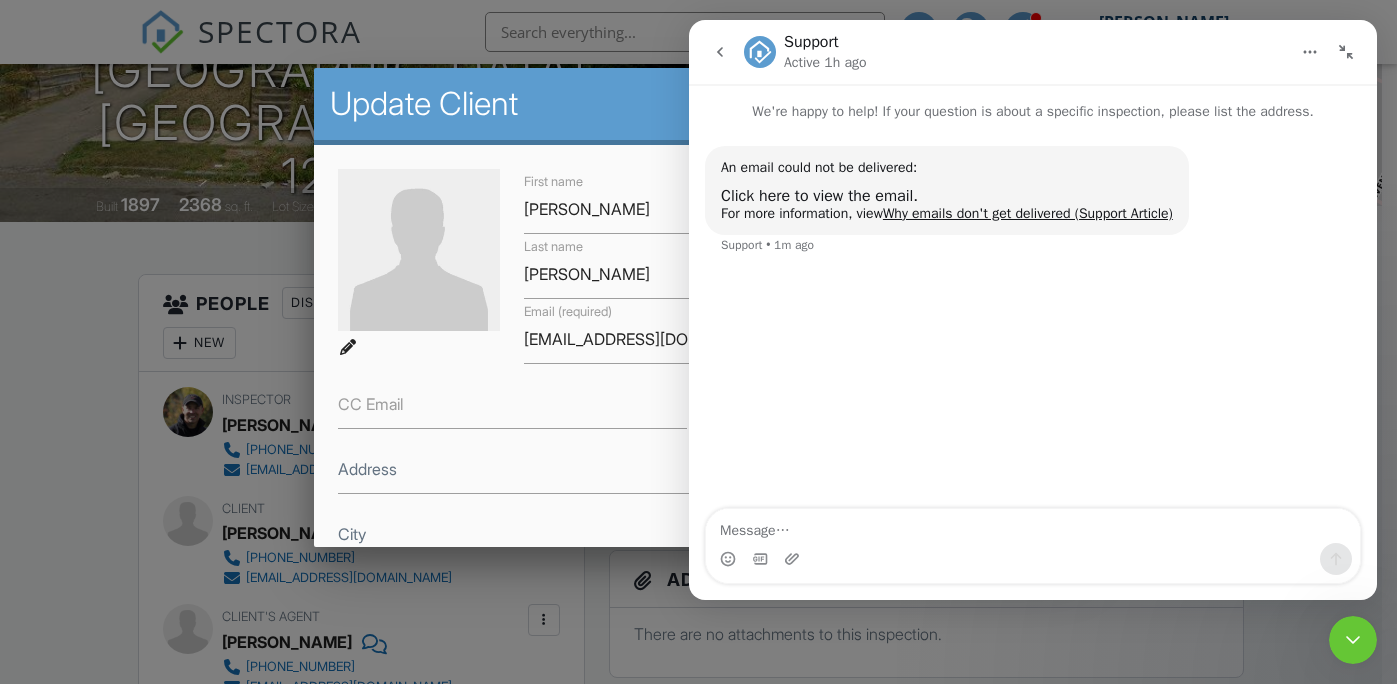 click at bounding box center [1346, 52] 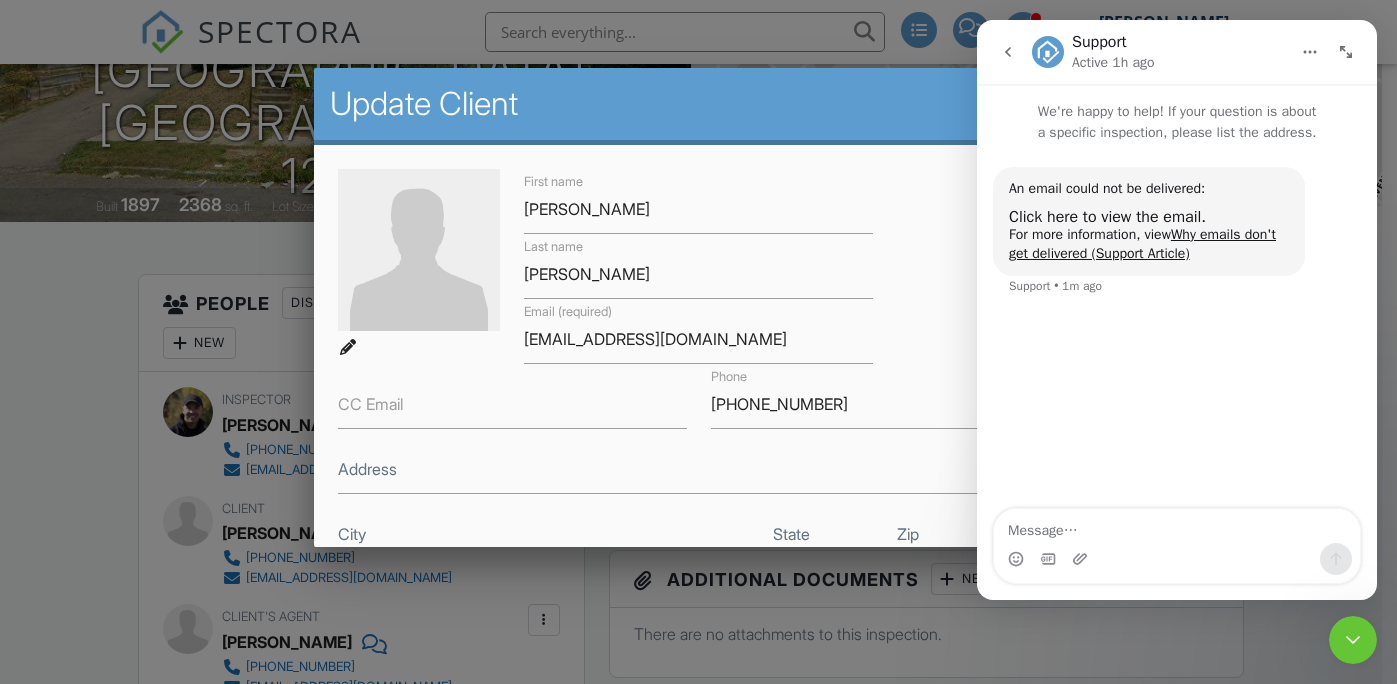 click 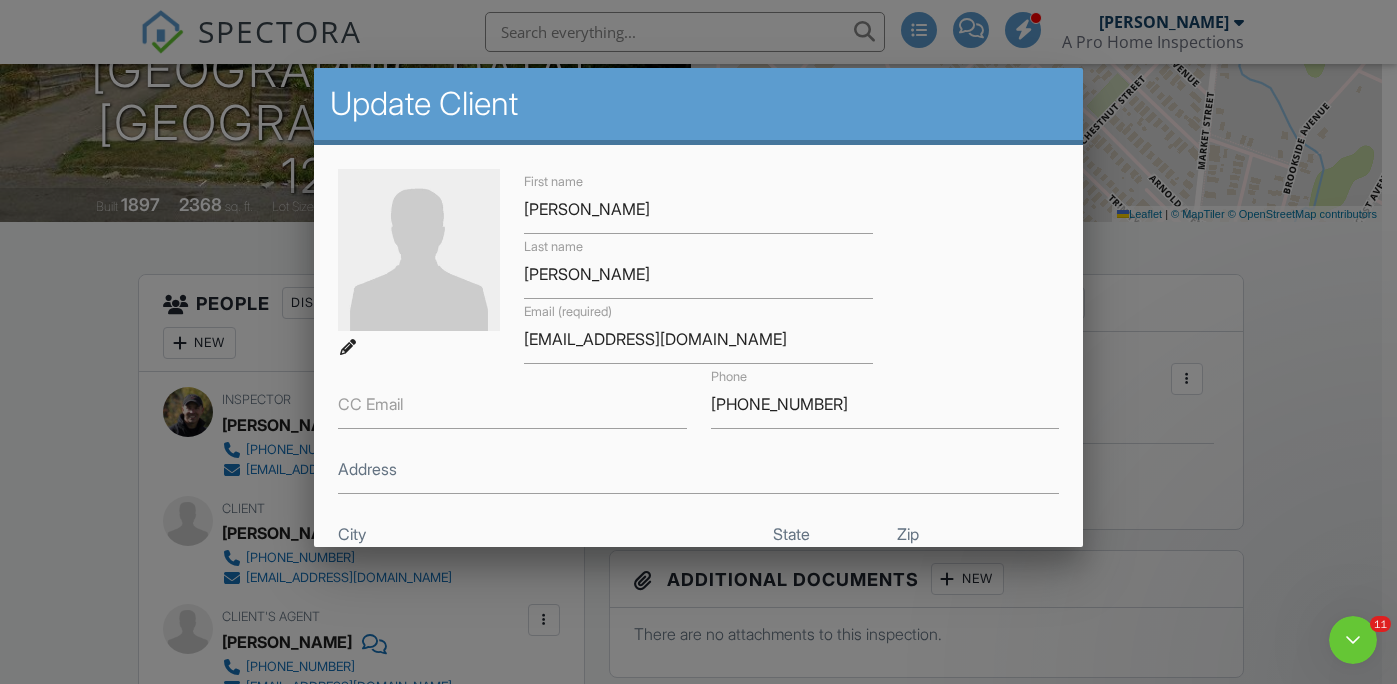 scroll, scrollTop: 0, scrollLeft: 0, axis: both 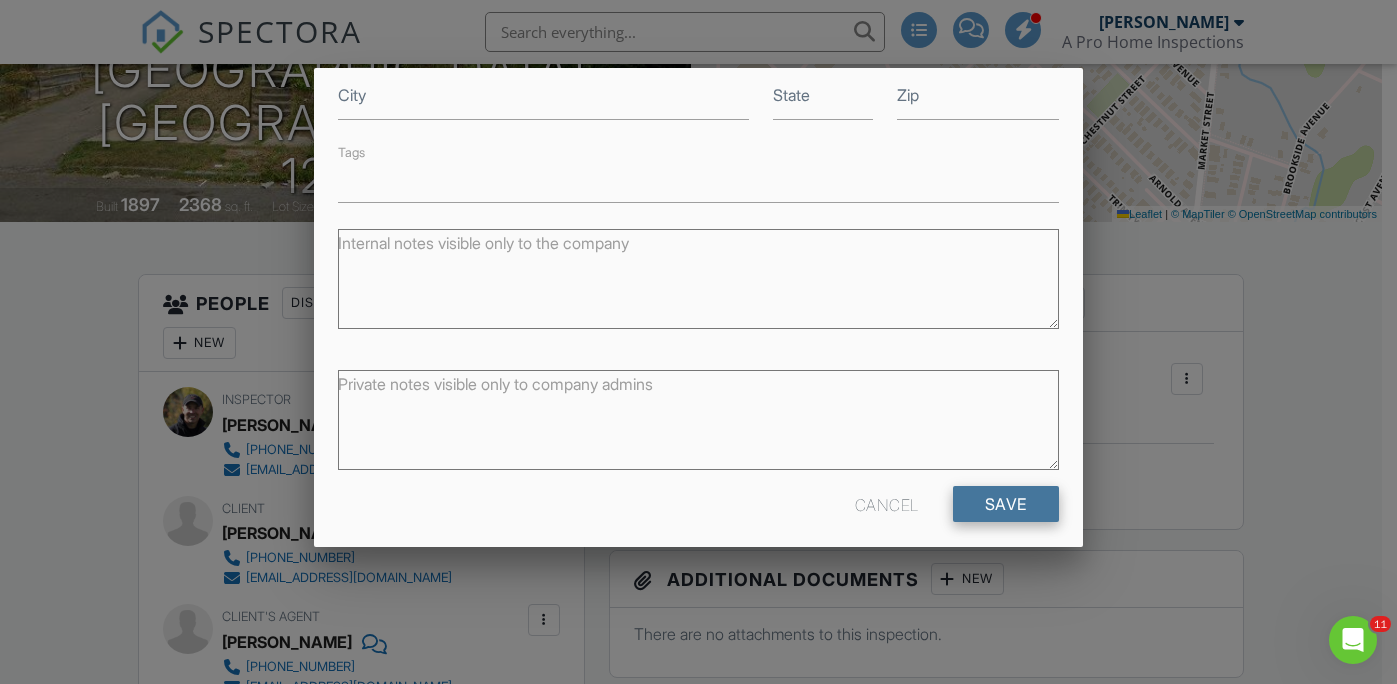click on "Save" at bounding box center (1006, 504) 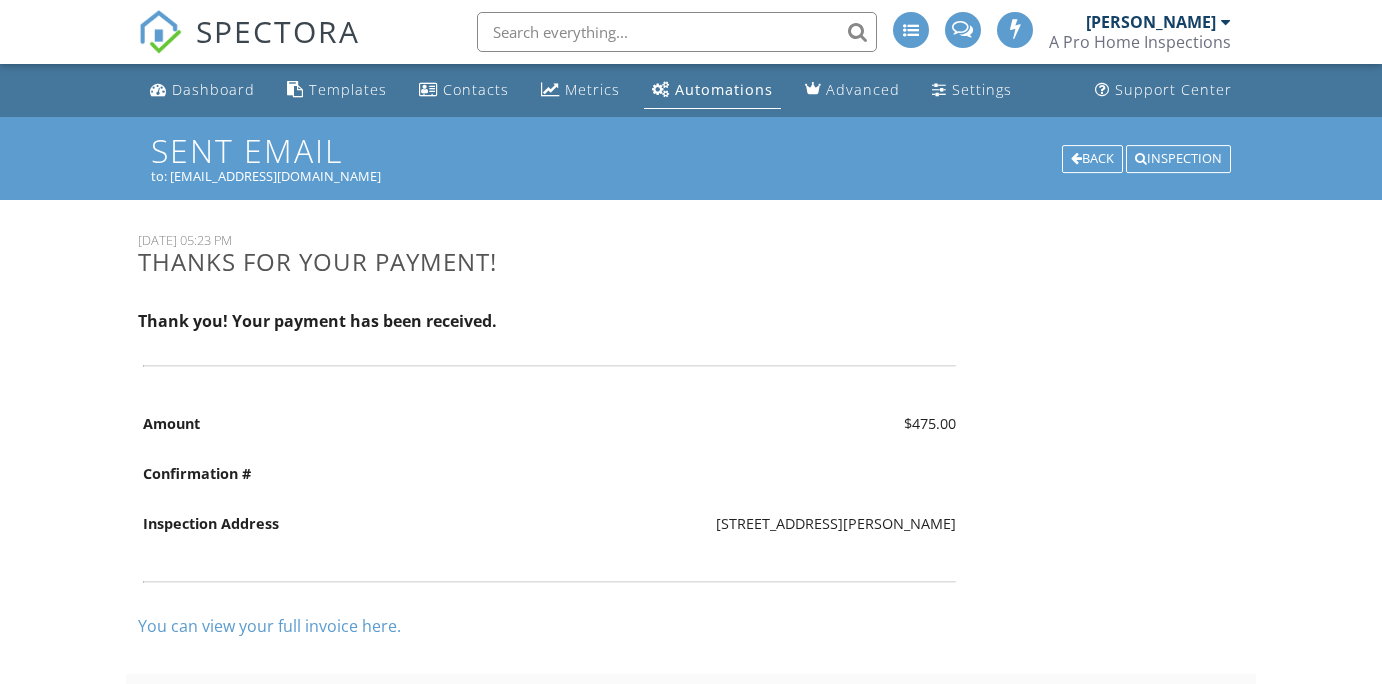 scroll, scrollTop: 0, scrollLeft: 0, axis: both 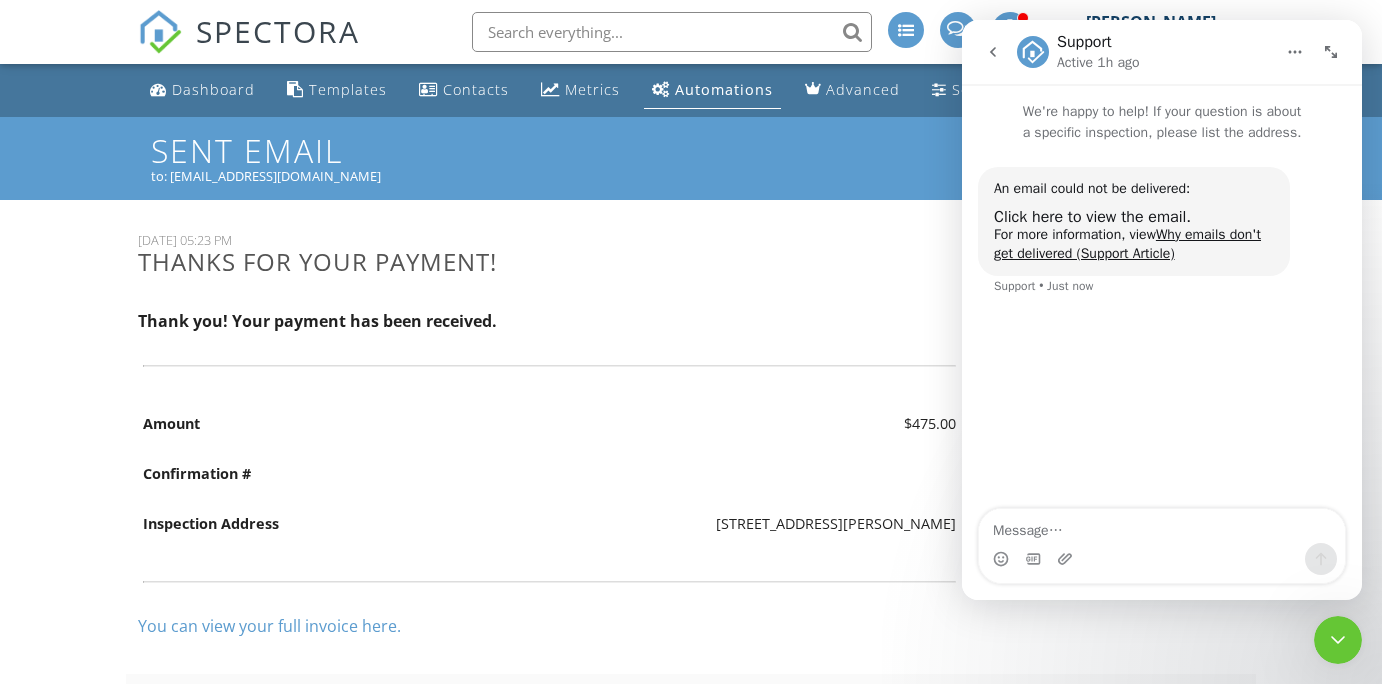 click on "Thanks for your payment!" at bounding box center (549, 261) 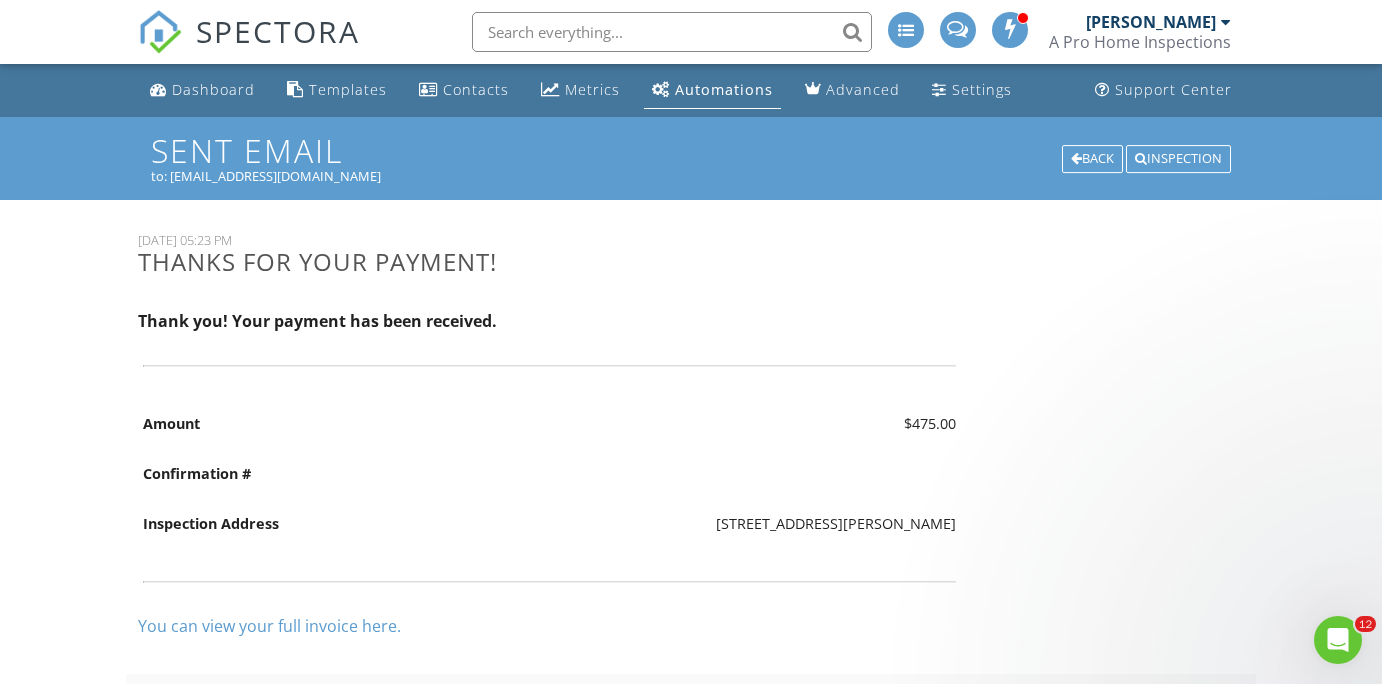 scroll, scrollTop: 0, scrollLeft: 0, axis: both 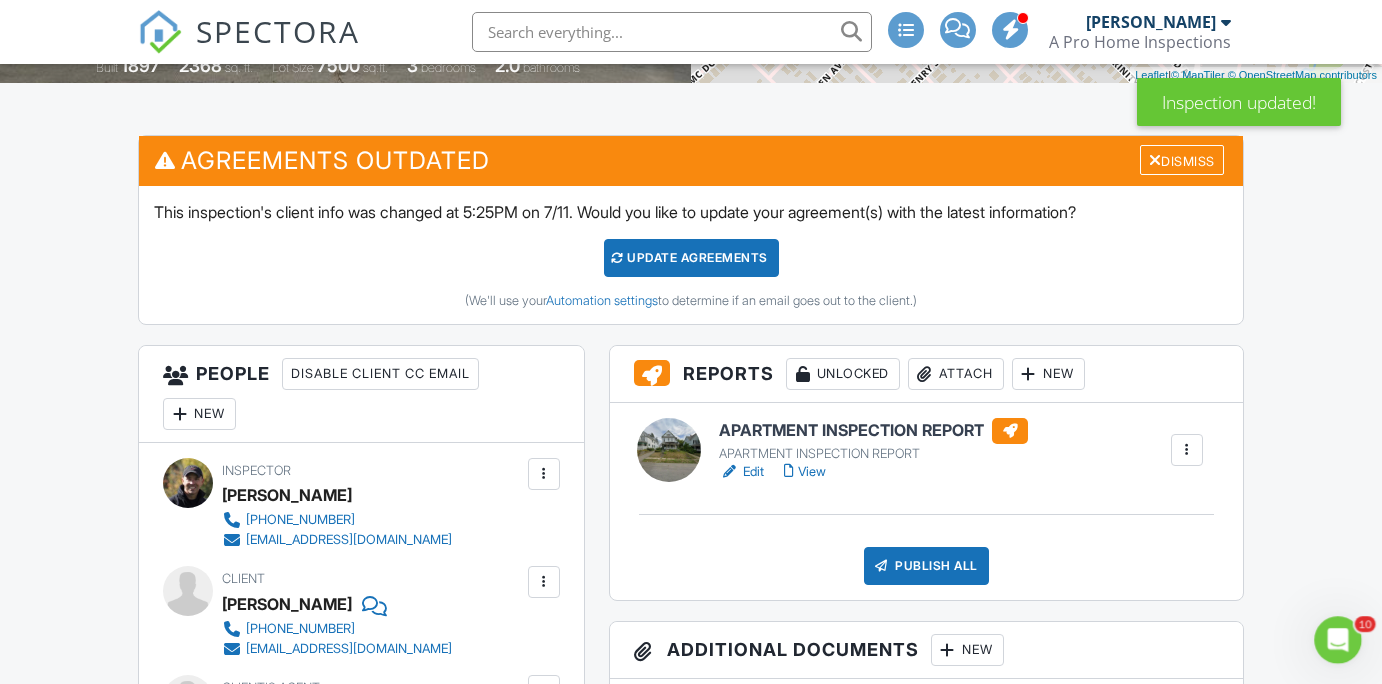click on "Update Agreements" at bounding box center (691, 258) 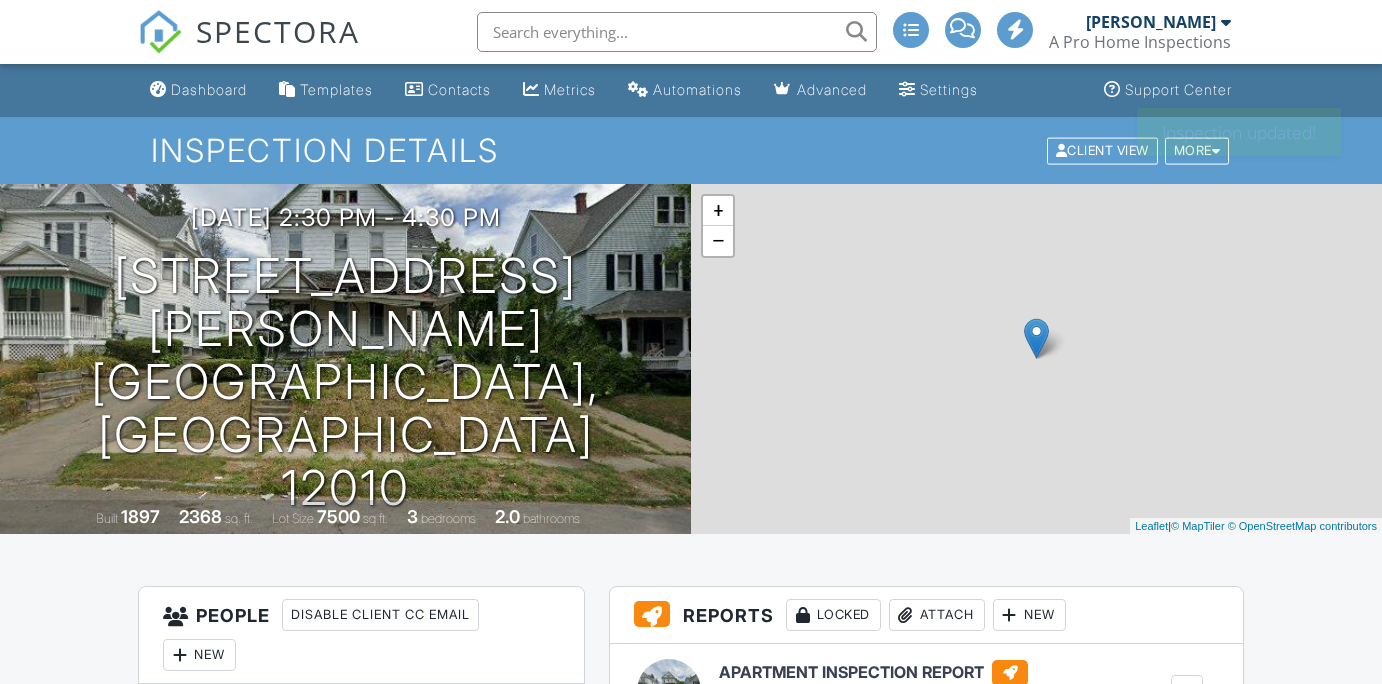 scroll, scrollTop: 0, scrollLeft: 0, axis: both 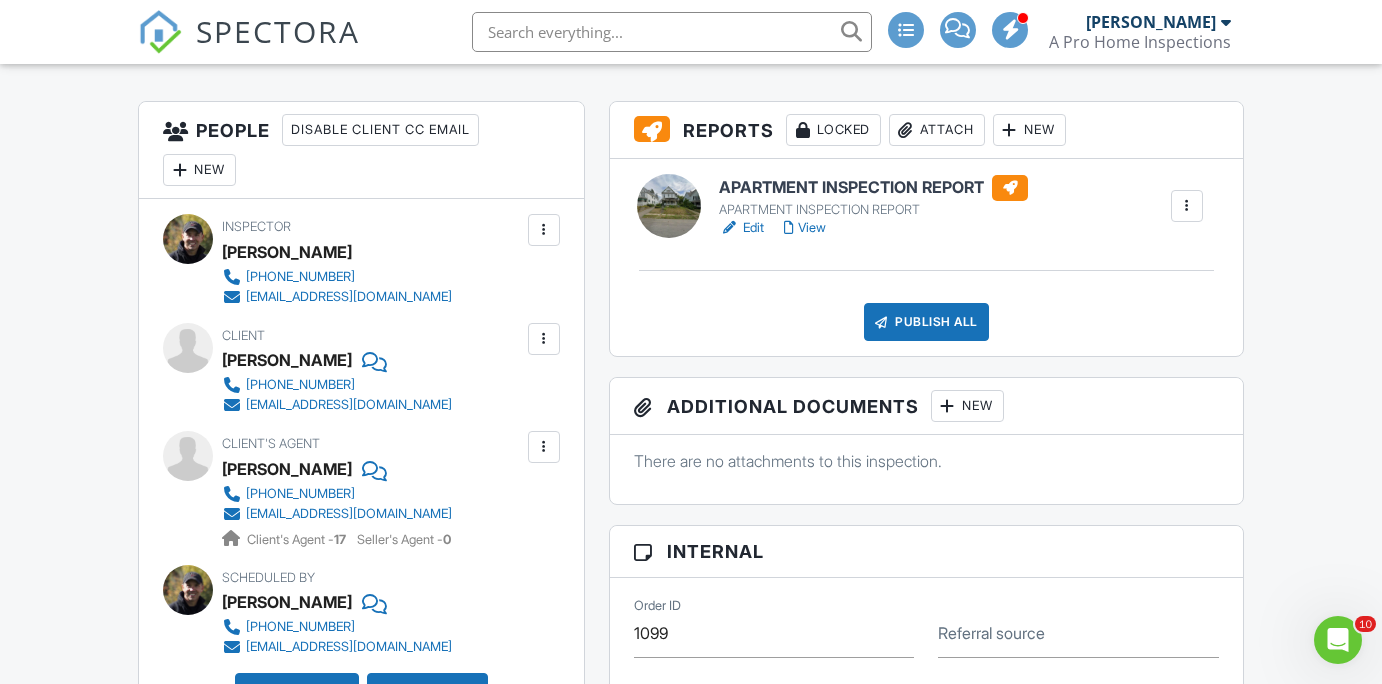 click on "Edit" at bounding box center (741, 228) 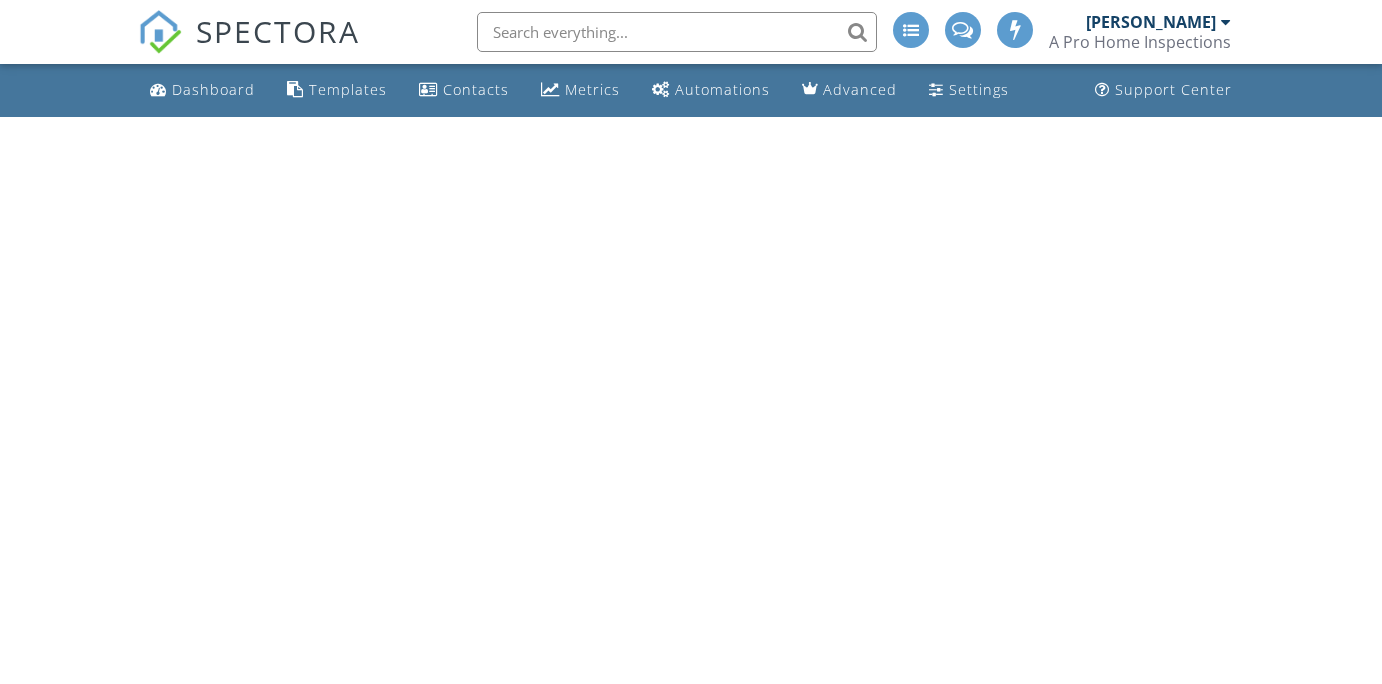 scroll, scrollTop: 0, scrollLeft: 0, axis: both 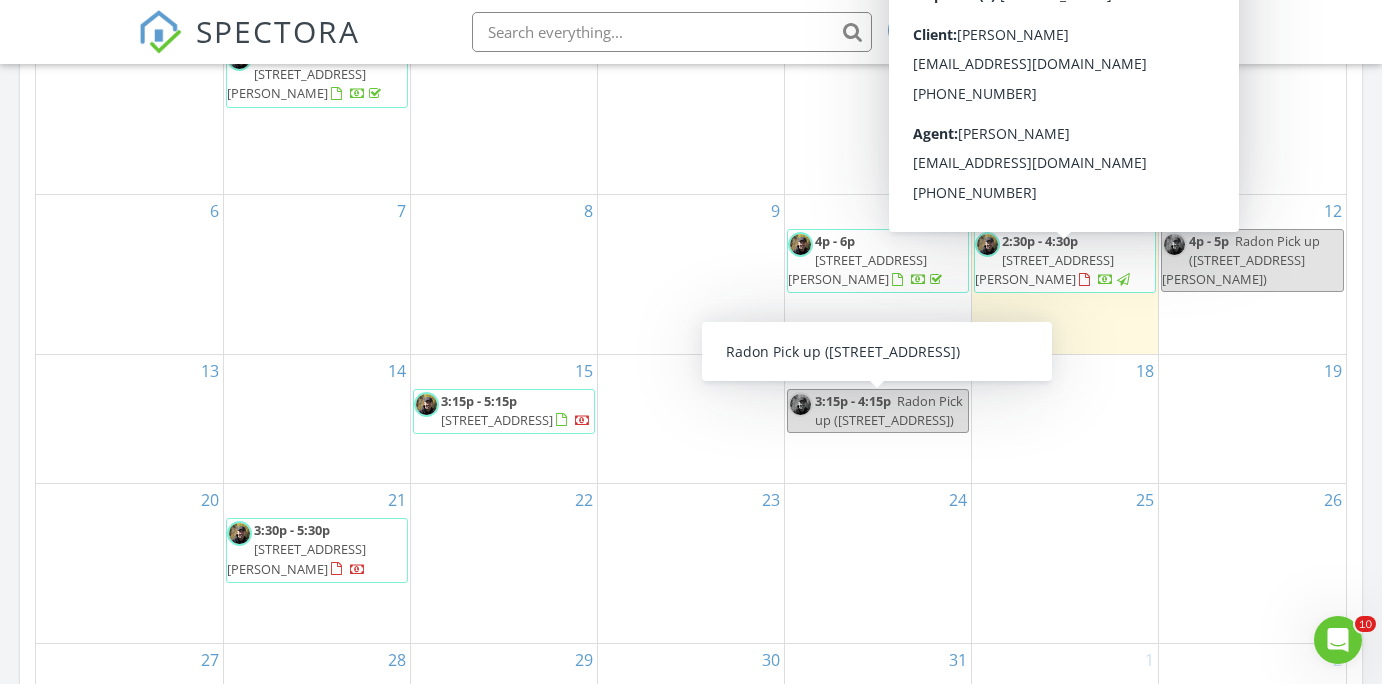 click on "[STREET_ADDRESS][PERSON_NAME]" at bounding box center (1044, 269) 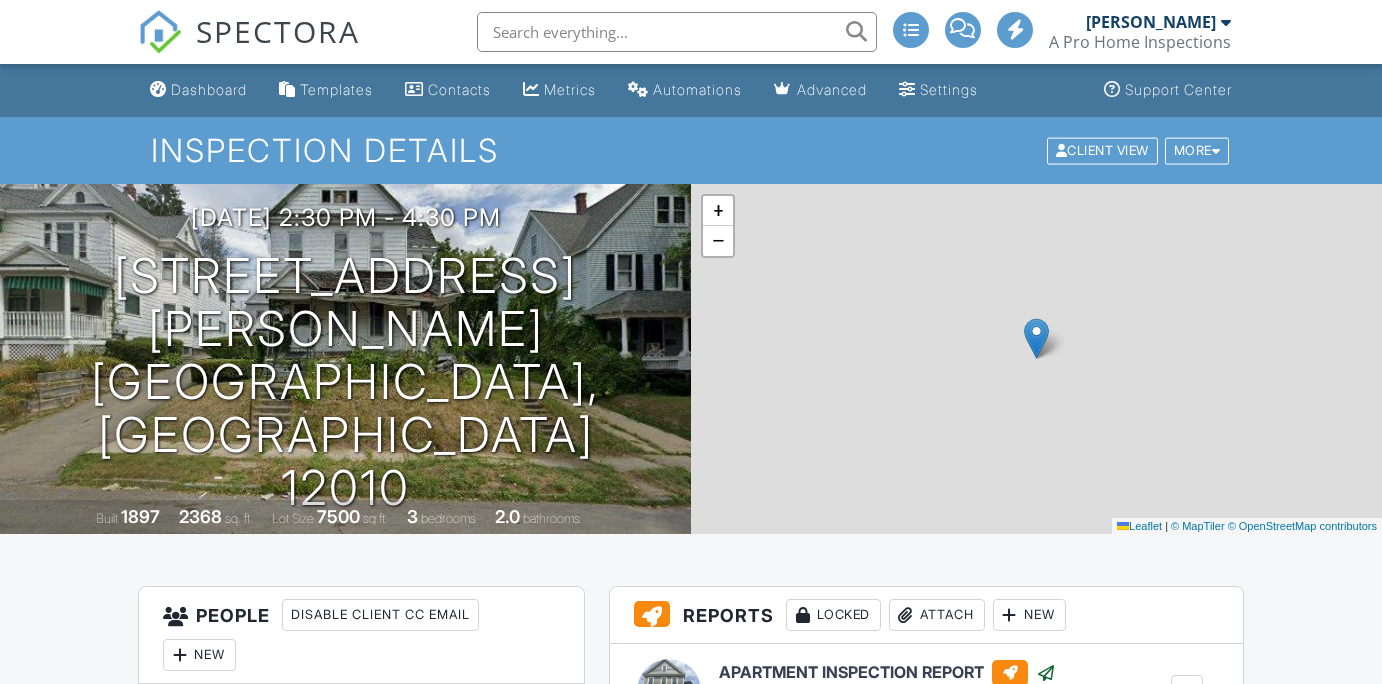click at bounding box center (546, 1834) 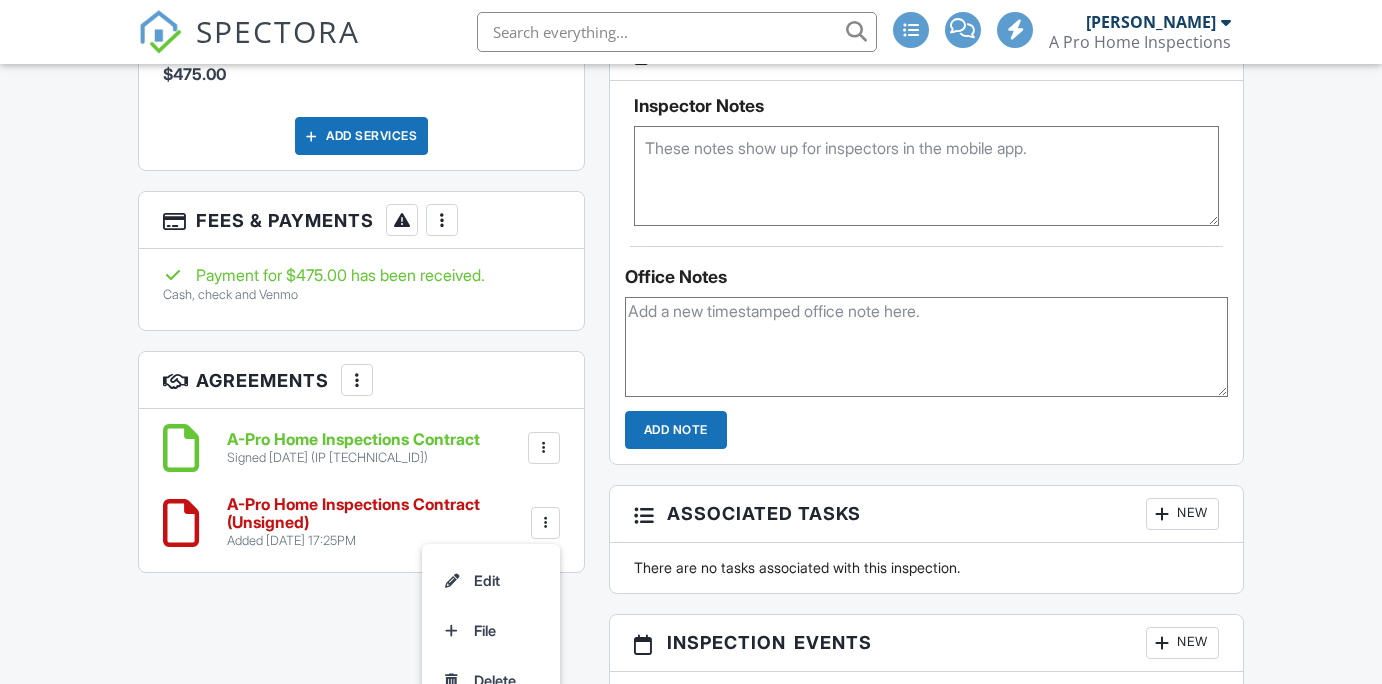 scroll, scrollTop: 1311, scrollLeft: 0, axis: vertical 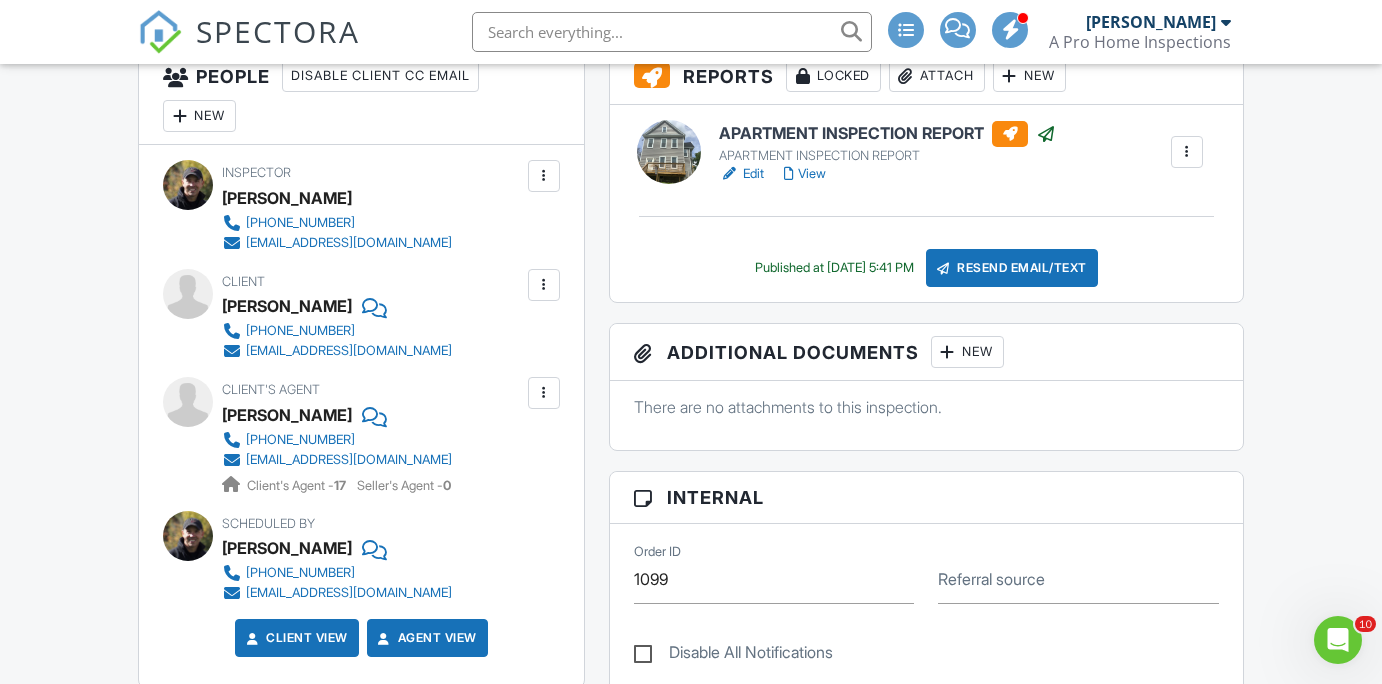click at bounding box center [672, 32] 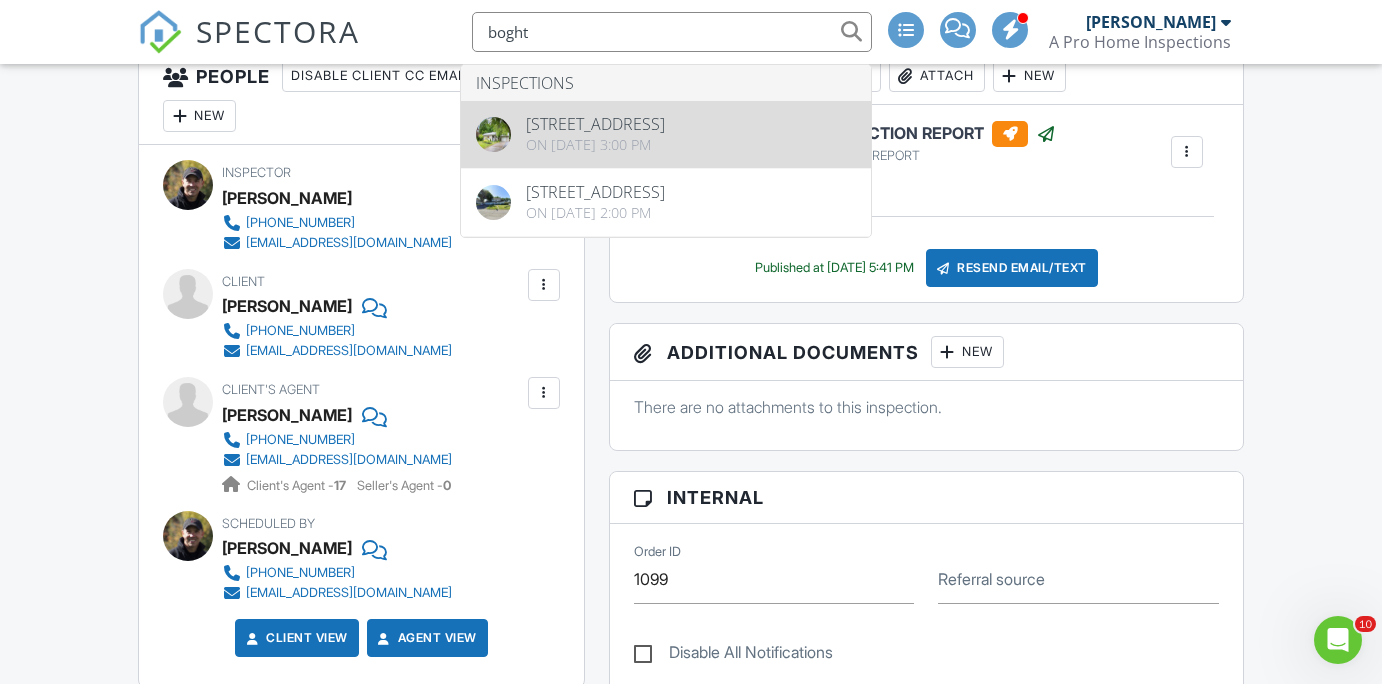 type 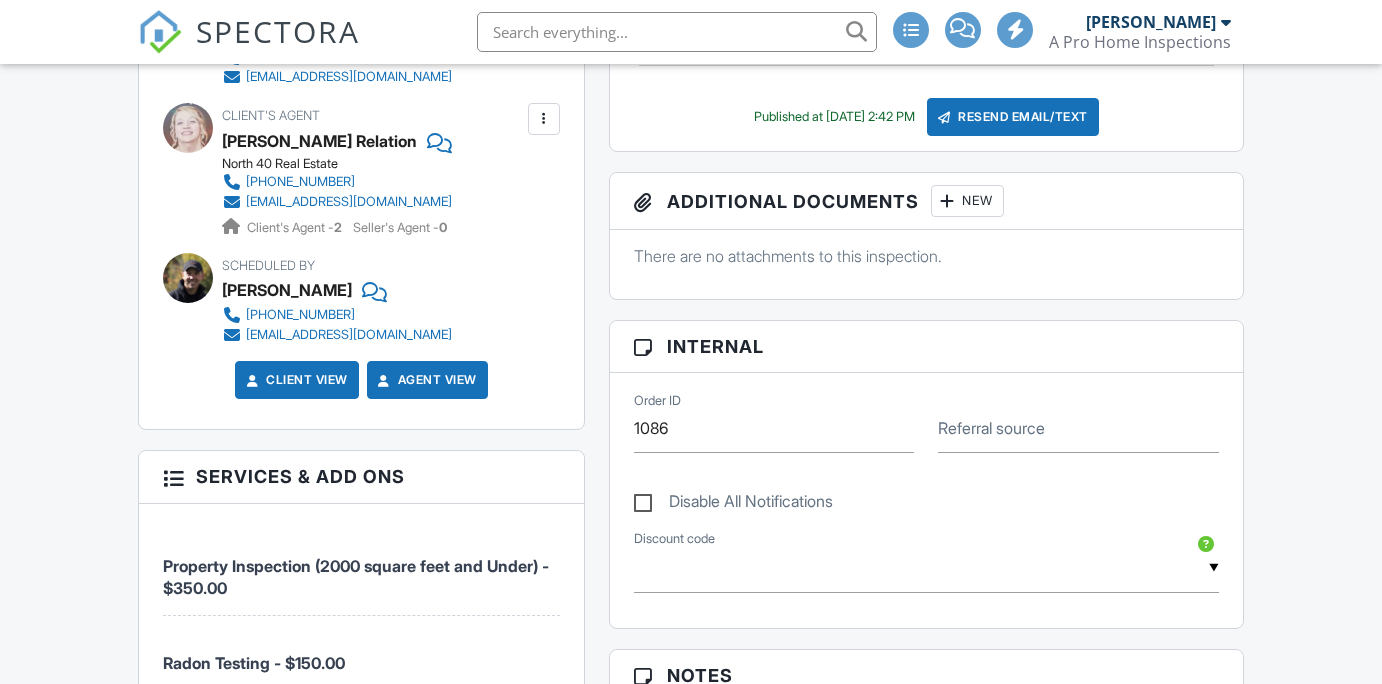 scroll, scrollTop: 813, scrollLeft: 0, axis: vertical 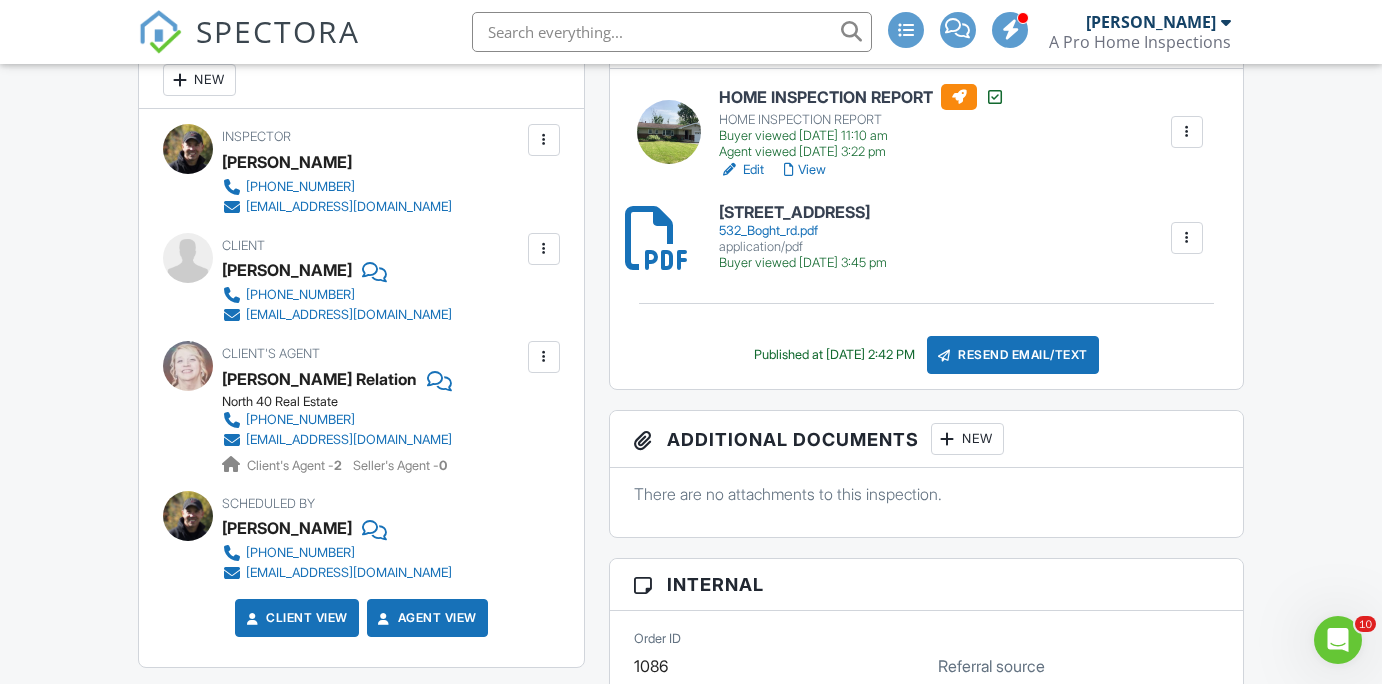 click on "View" at bounding box center [805, 170] 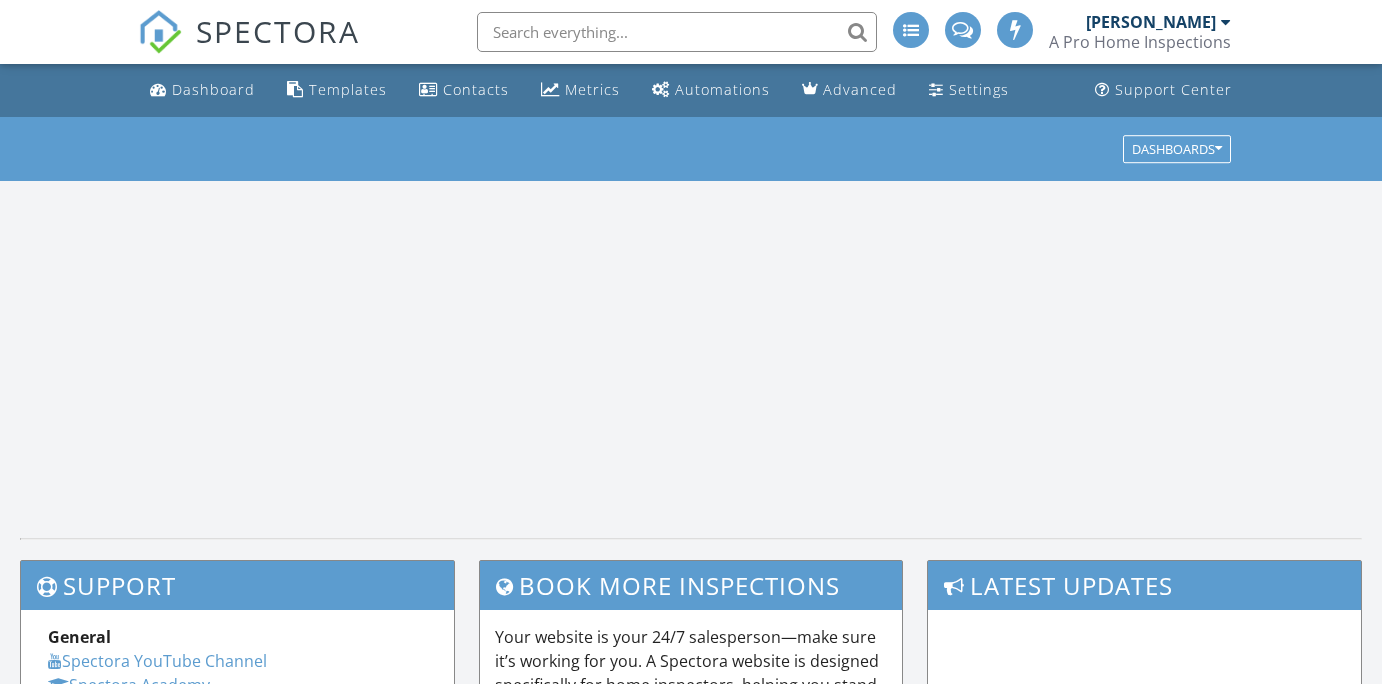 scroll, scrollTop: 0, scrollLeft: 0, axis: both 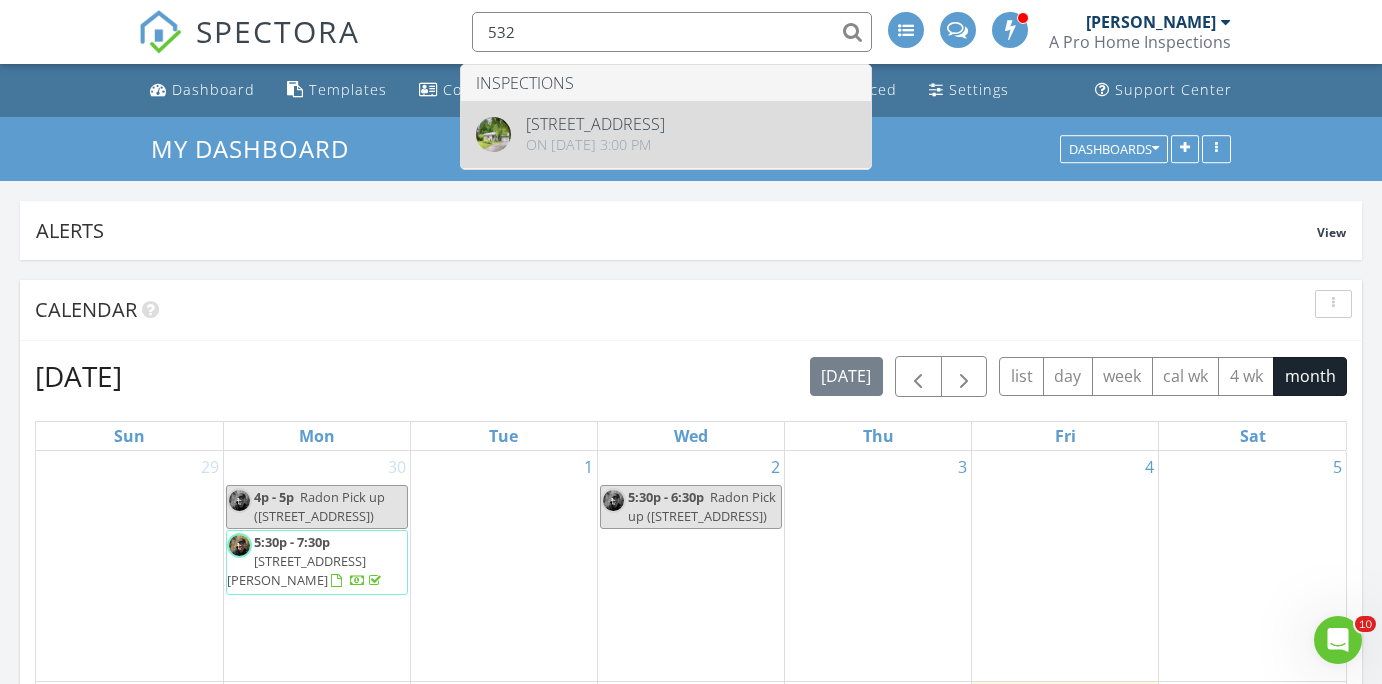 type on "532" 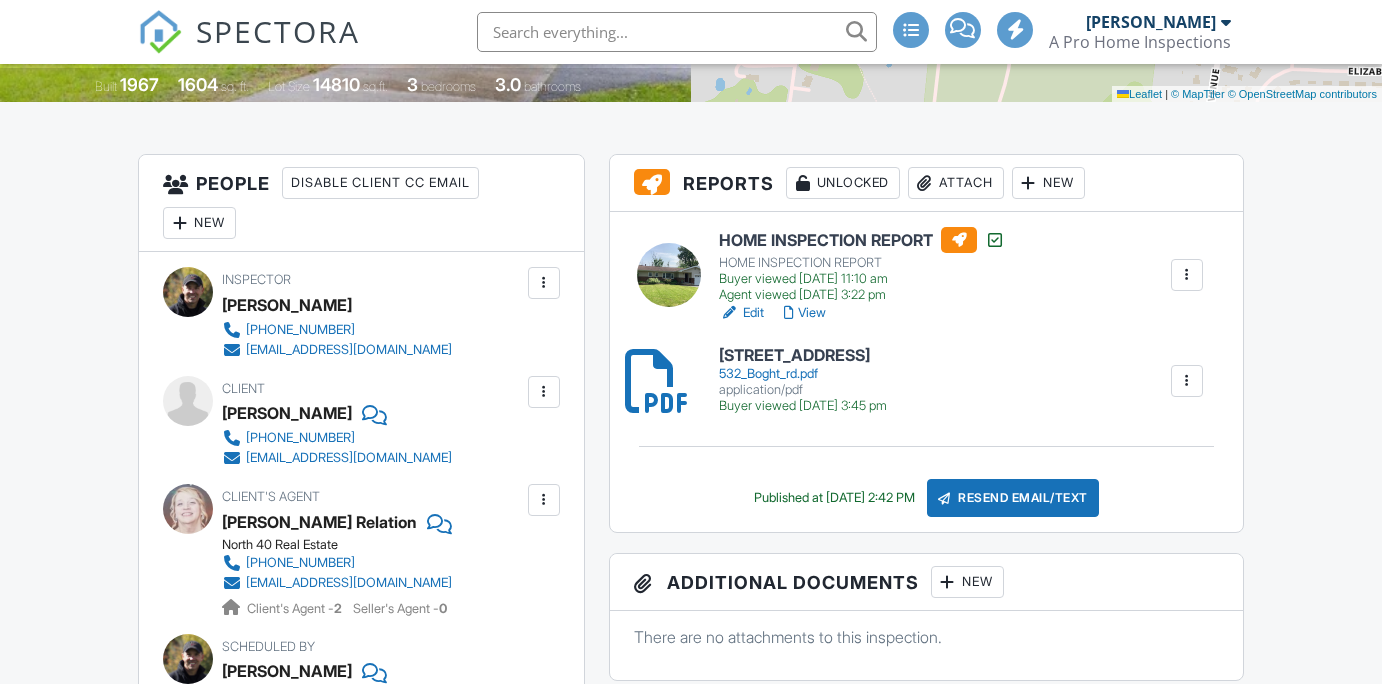 scroll, scrollTop: 432, scrollLeft: 0, axis: vertical 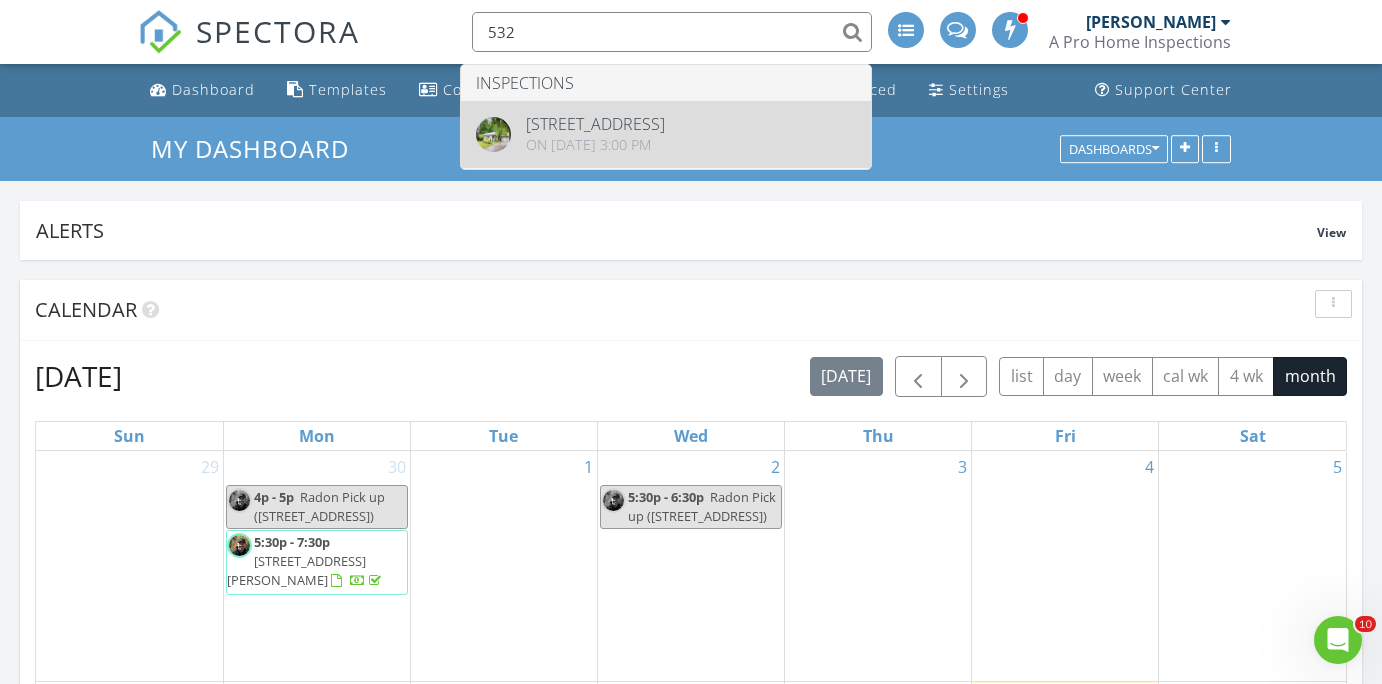 type on "532" 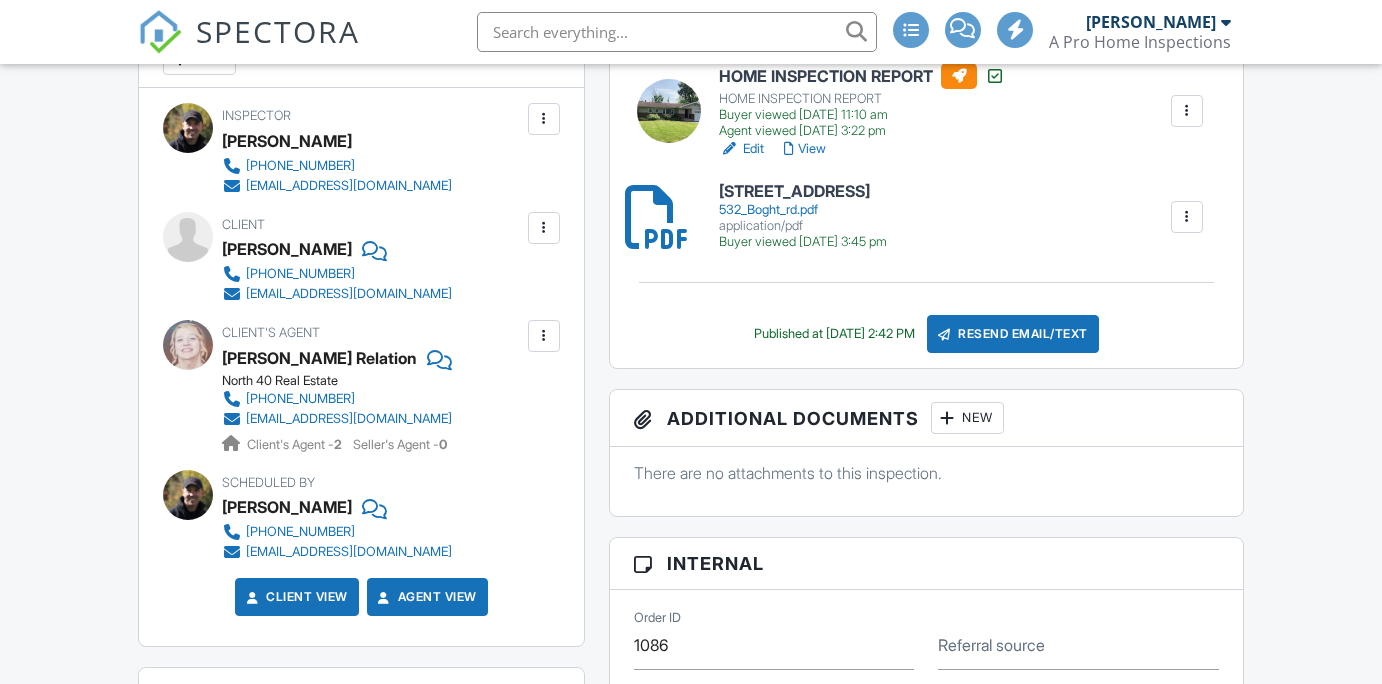 scroll, scrollTop: 596, scrollLeft: 0, axis: vertical 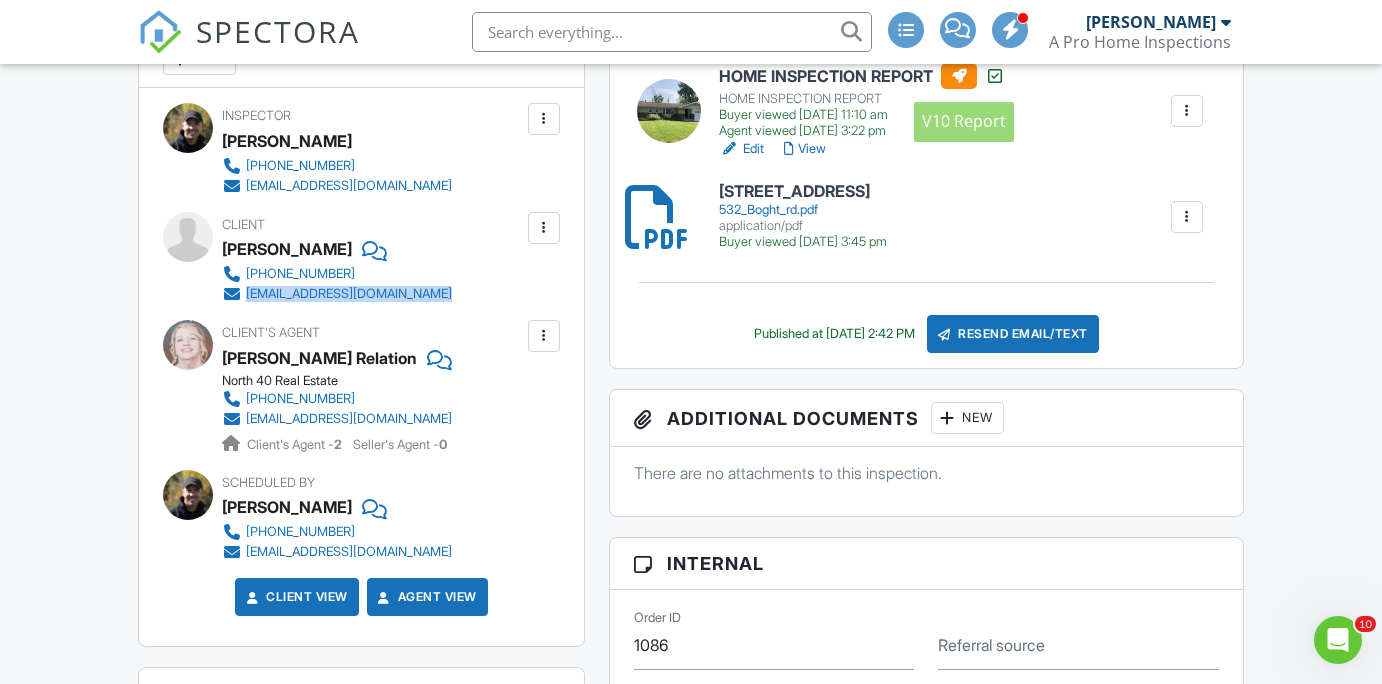 click at bounding box center (959, 76) 